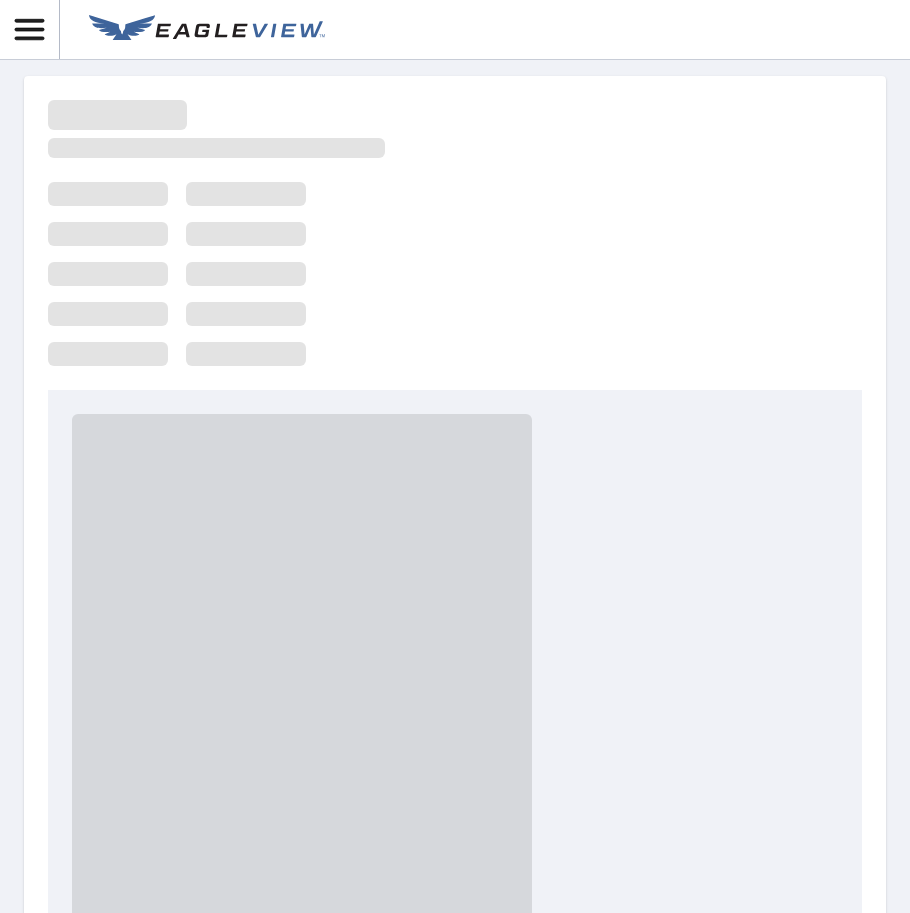 scroll, scrollTop: 0, scrollLeft: 0, axis: both 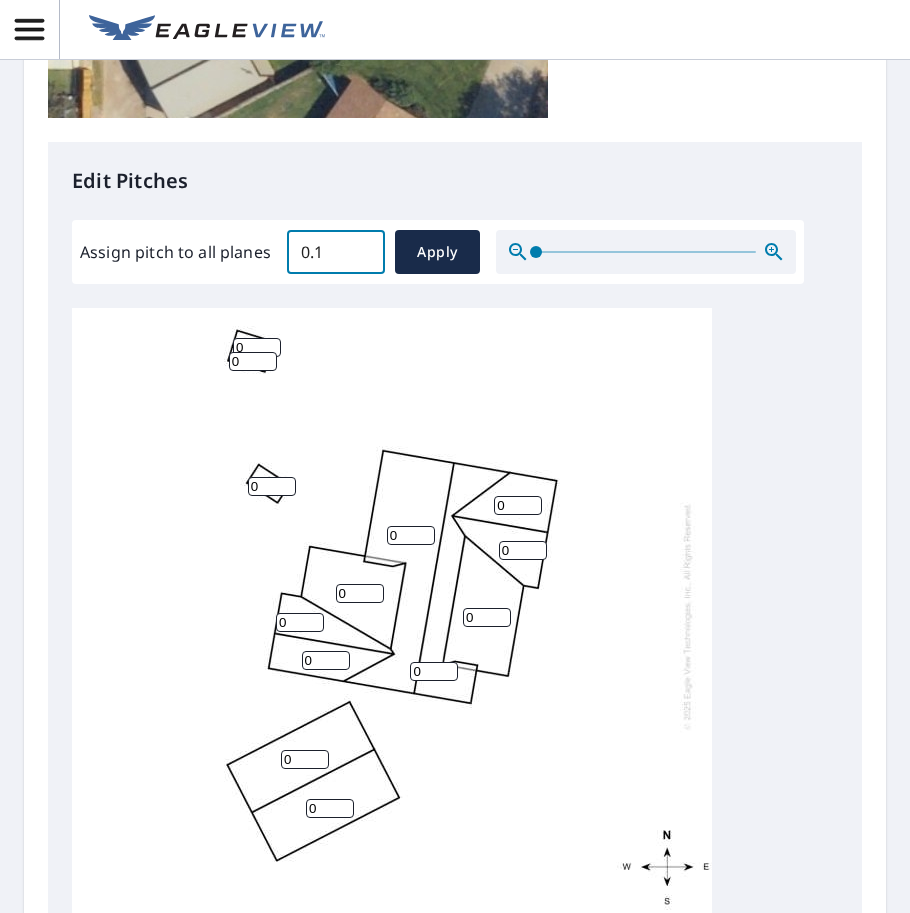 click on "0.1" at bounding box center [336, 252] 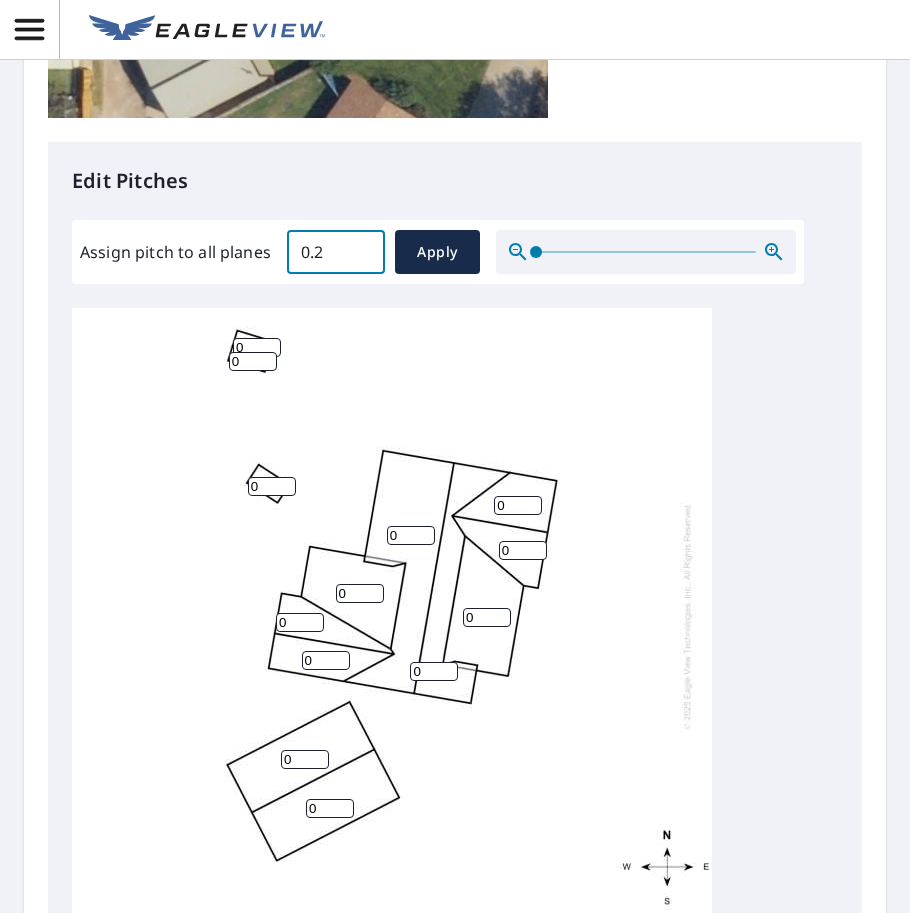 click on "0.2" at bounding box center [336, 252] 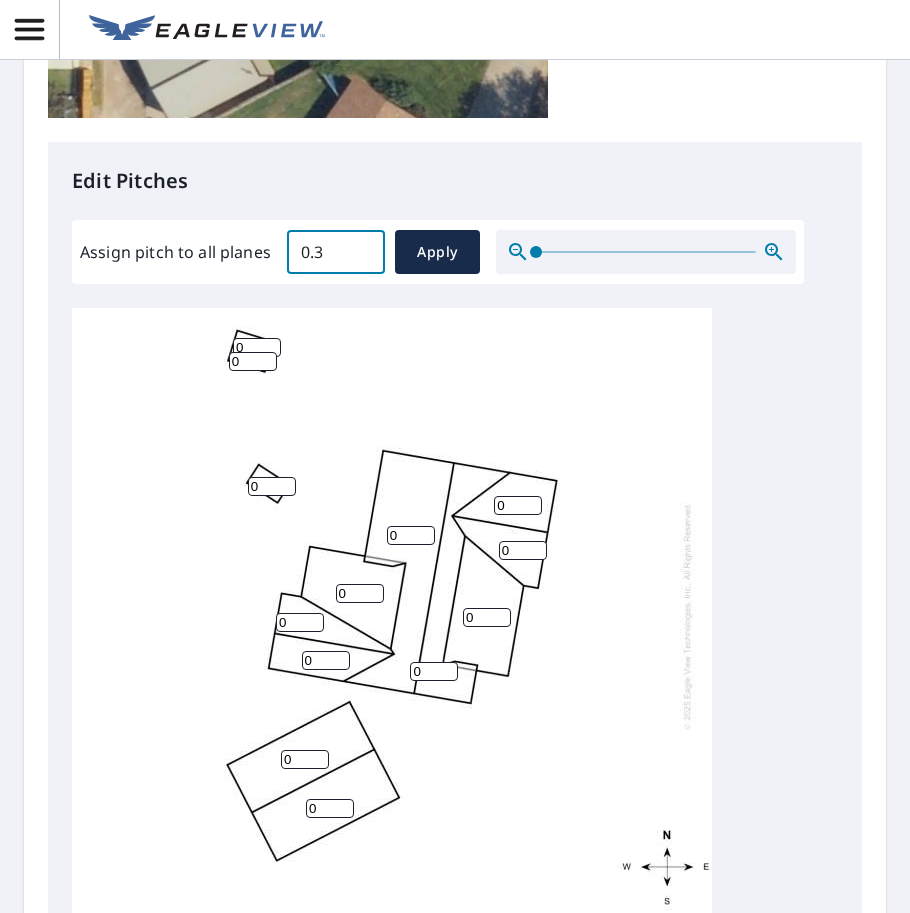 click on "0.3" at bounding box center (336, 252) 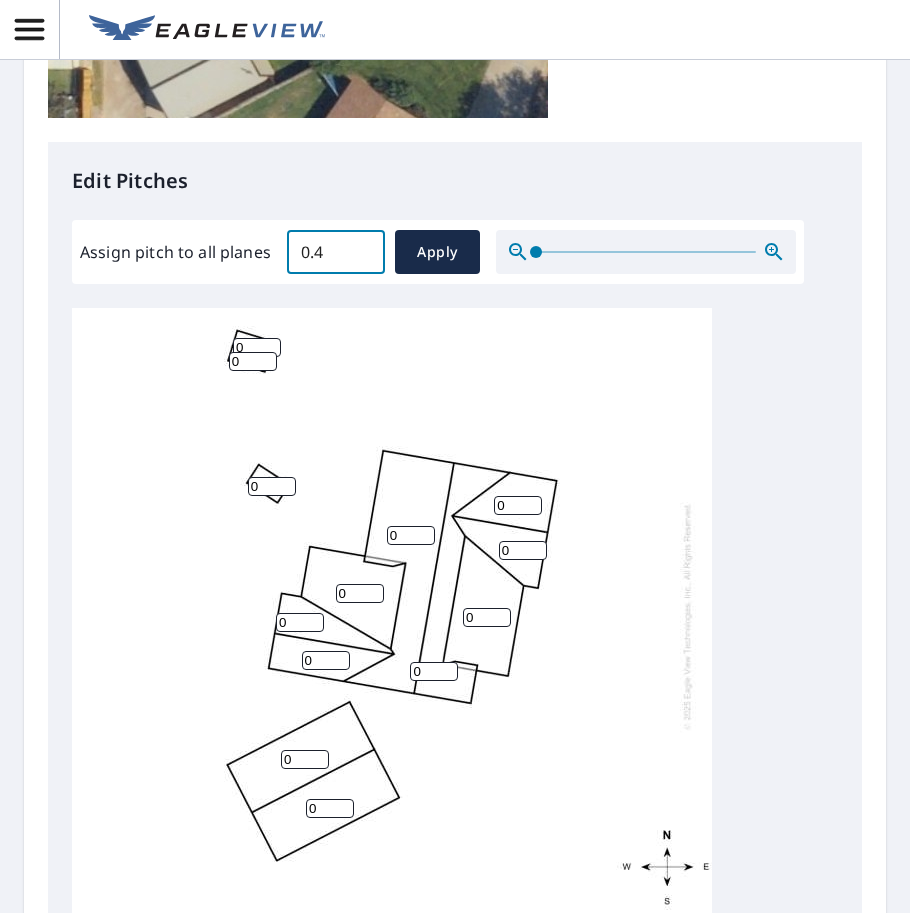 click on "0.4" at bounding box center (336, 252) 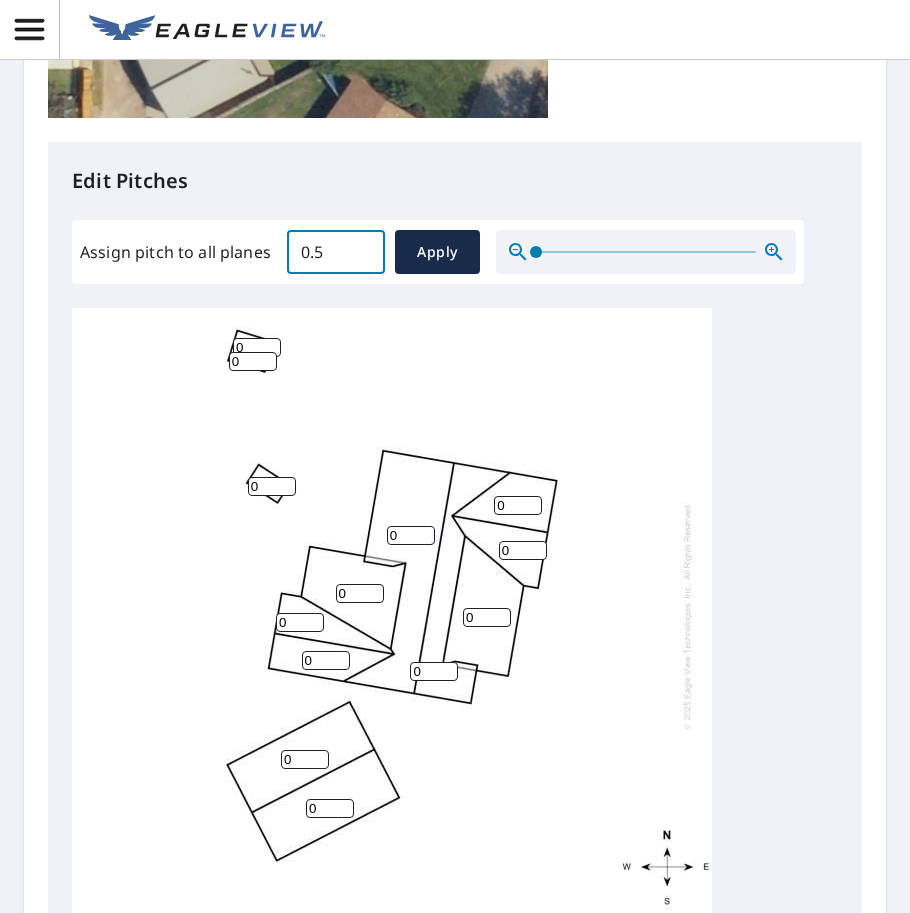 click on "0.5" at bounding box center (336, 252) 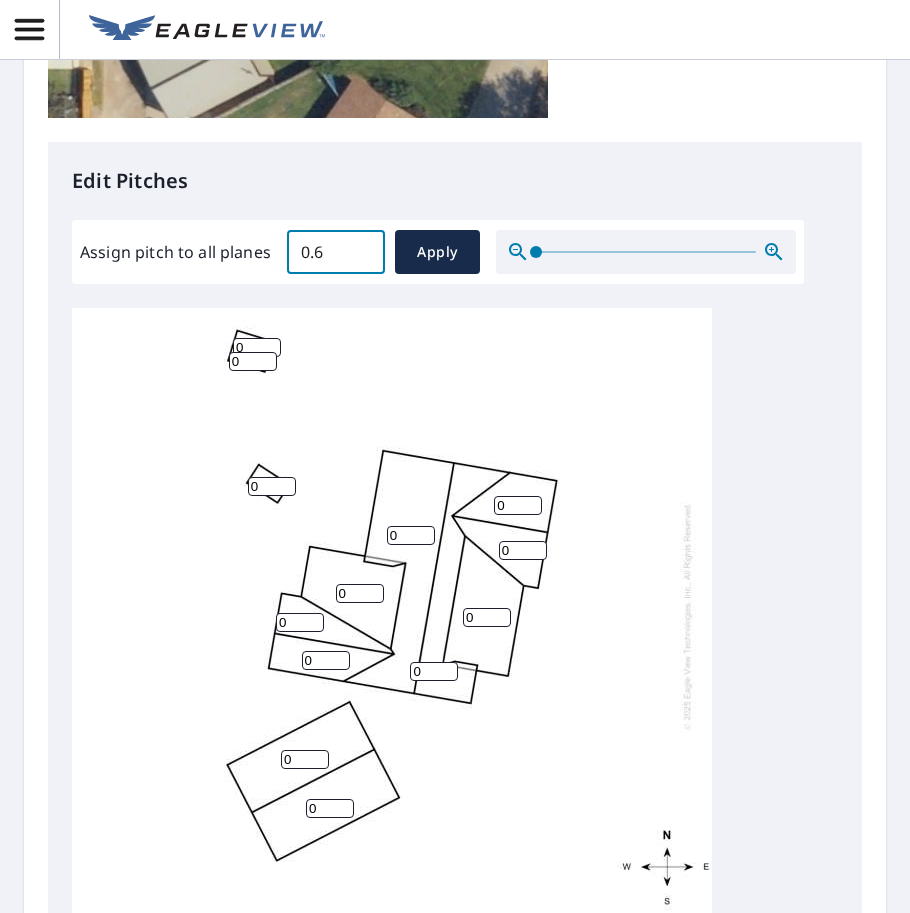 click on "0.6" at bounding box center (336, 252) 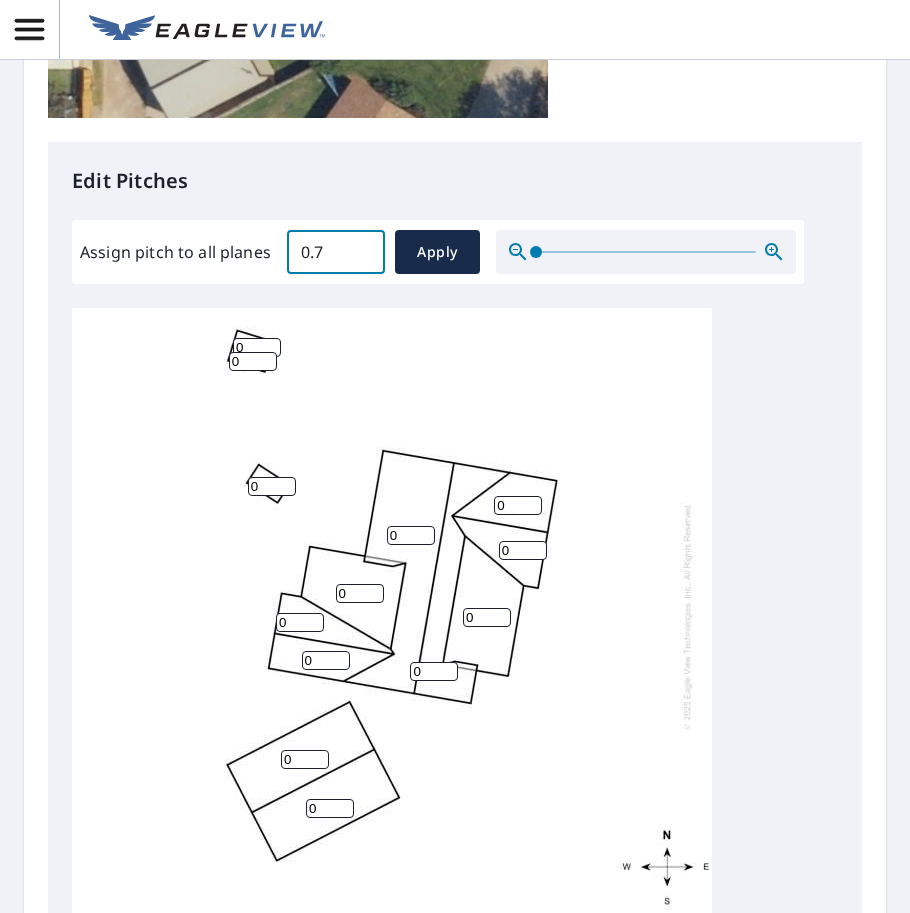 click on "0.7" at bounding box center (336, 252) 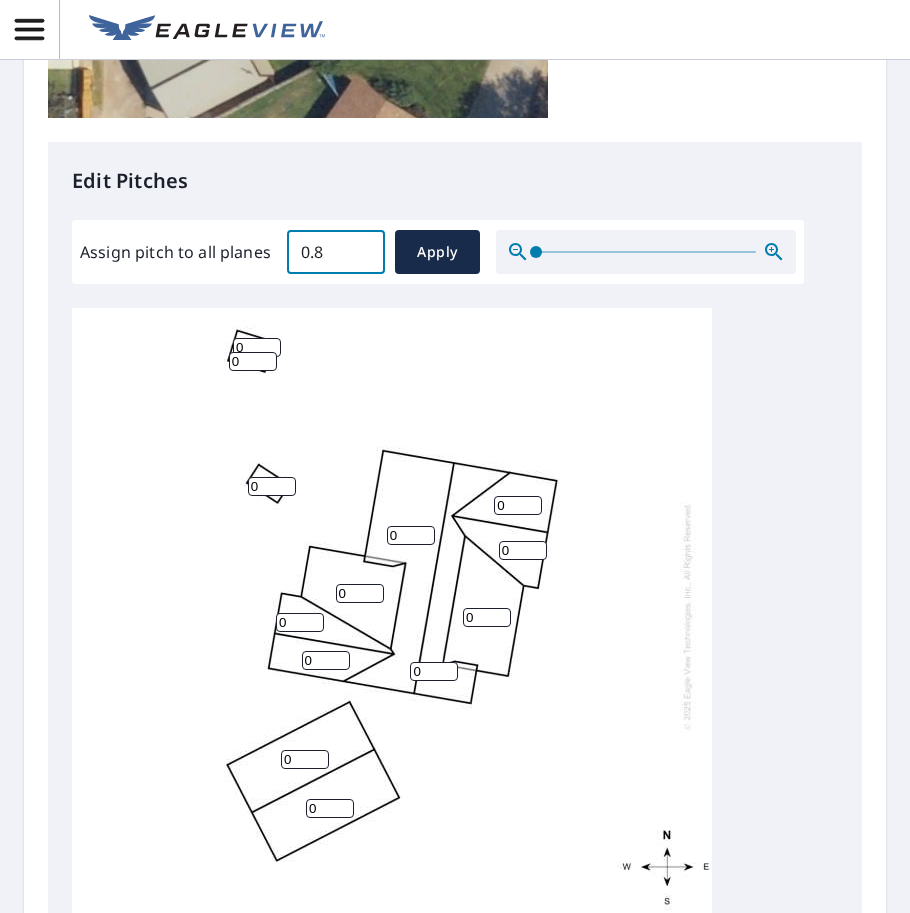 click on "0.8" at bounding box center (336, 252) 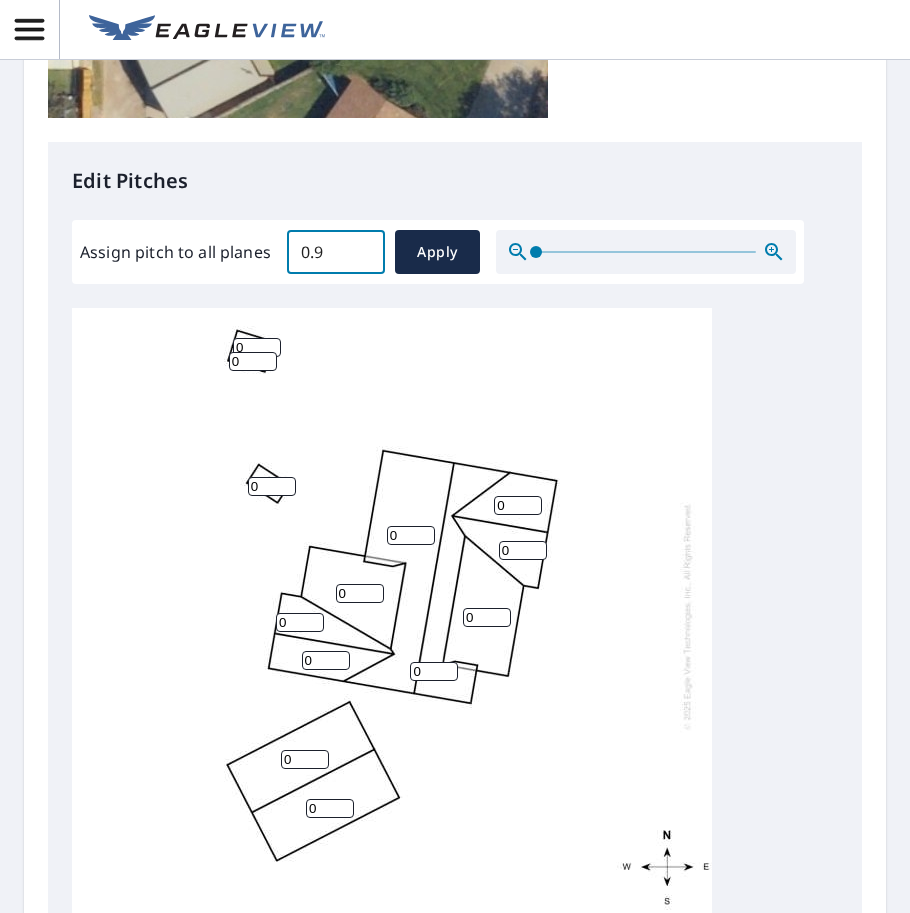 click on "0.9" at bounding box center [336, 252] 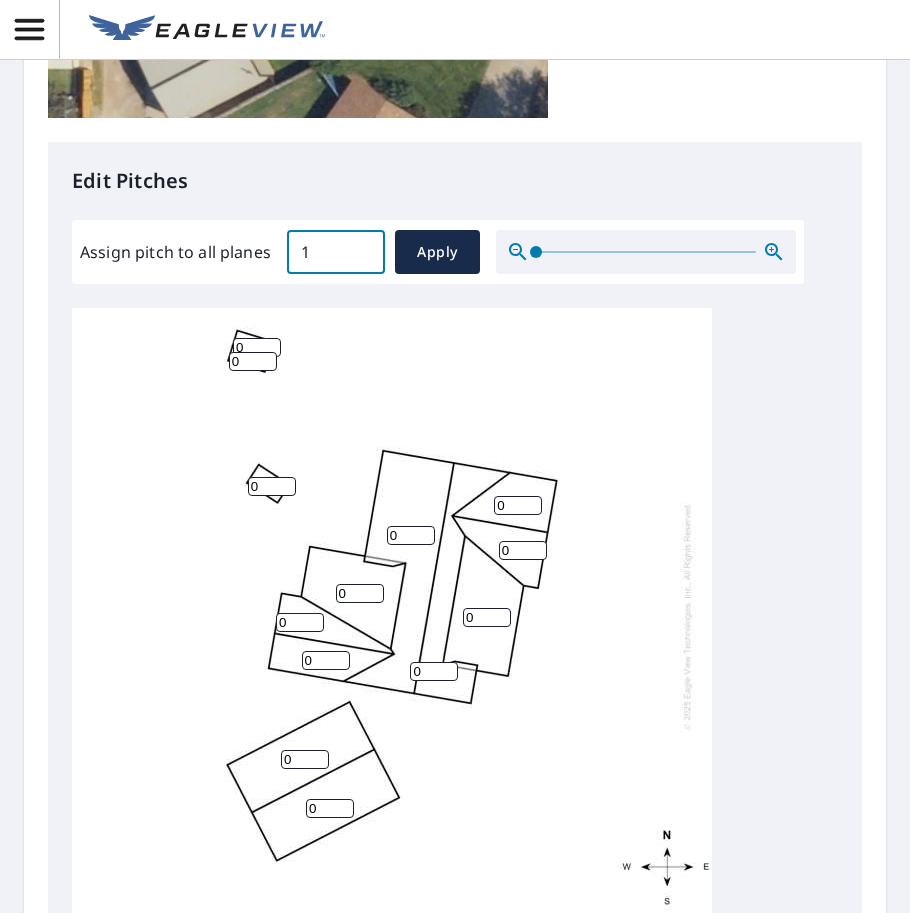 click on "1" at bounding box center [336, 252] 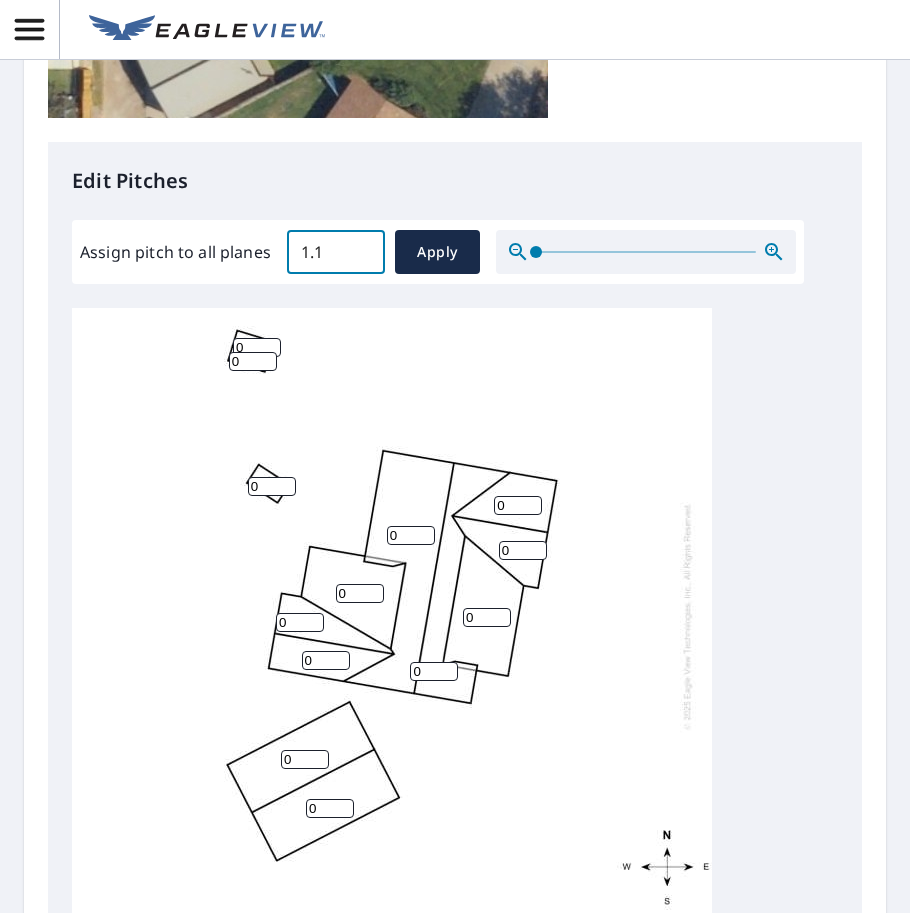 click on "1.1" at bounding box center [336, 252] 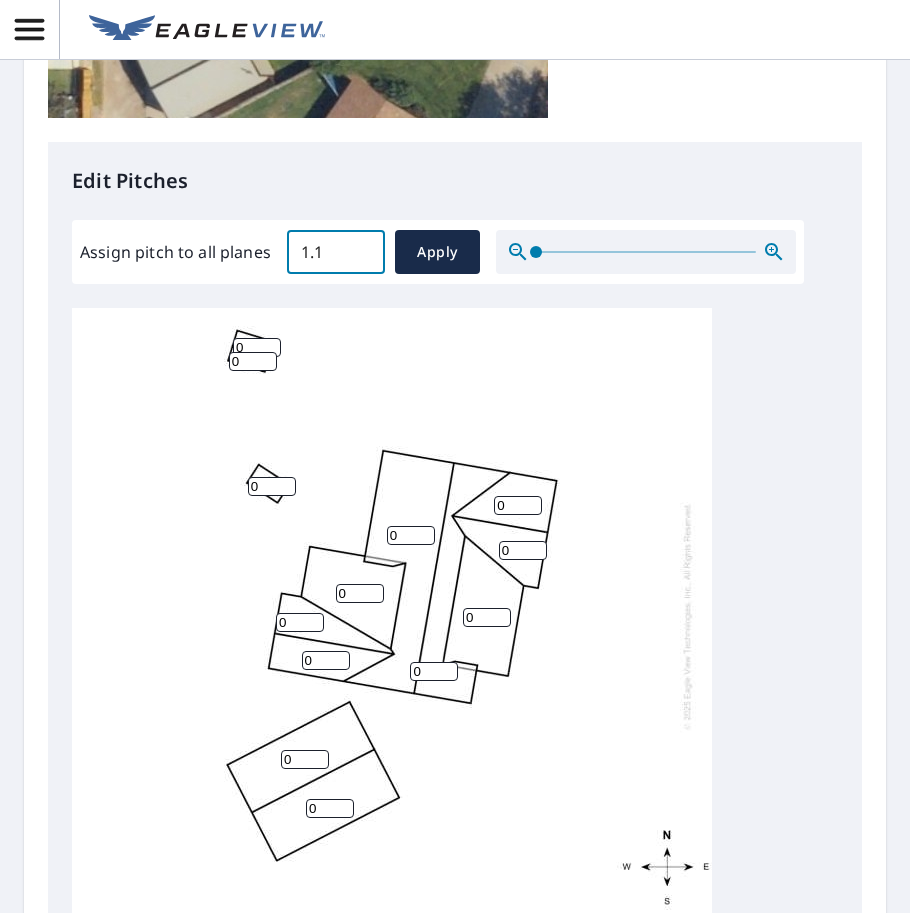 type on "4" 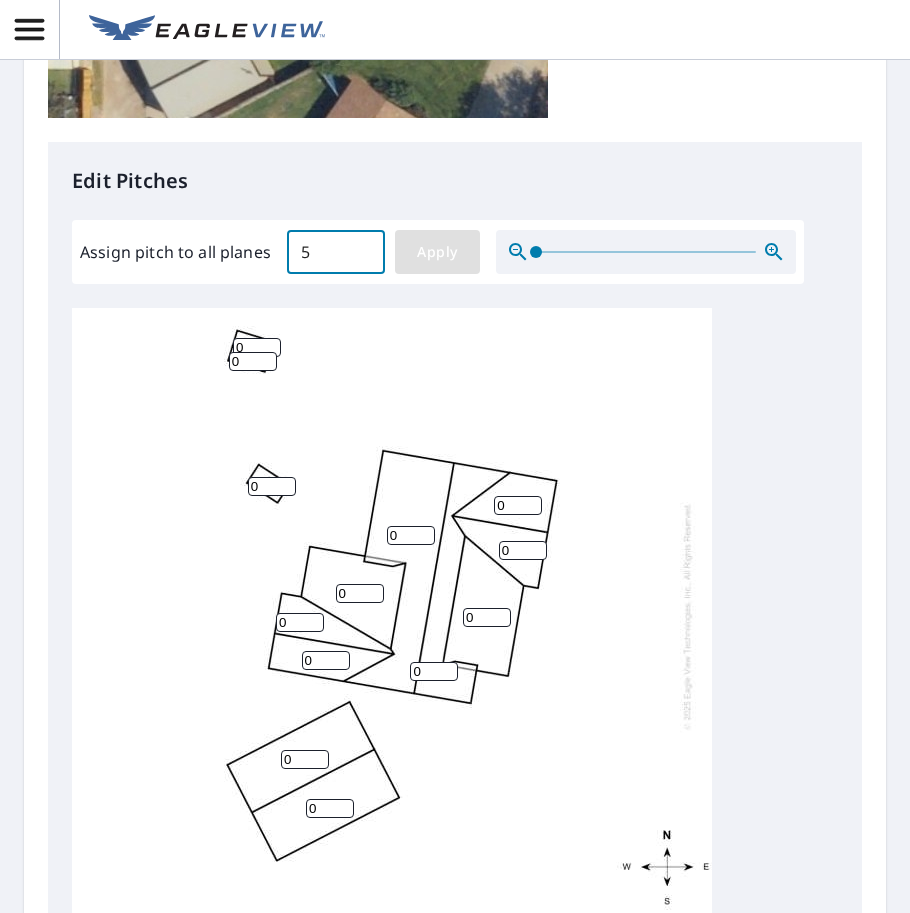 type on "5" 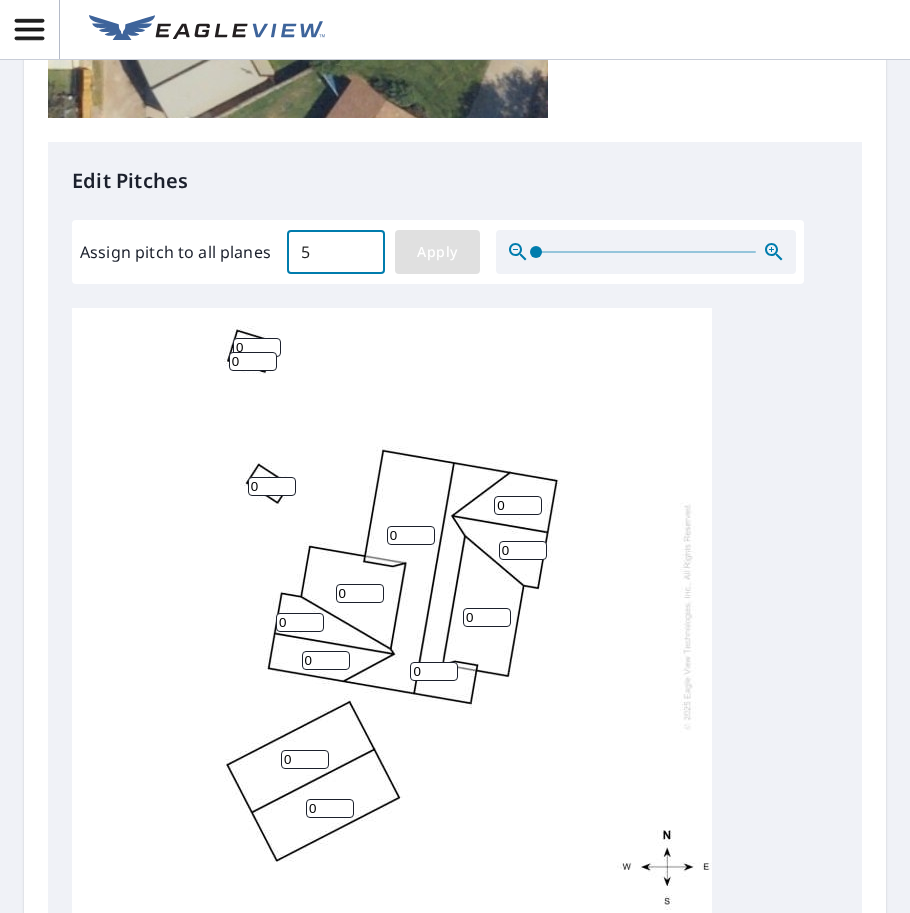 type on "5" 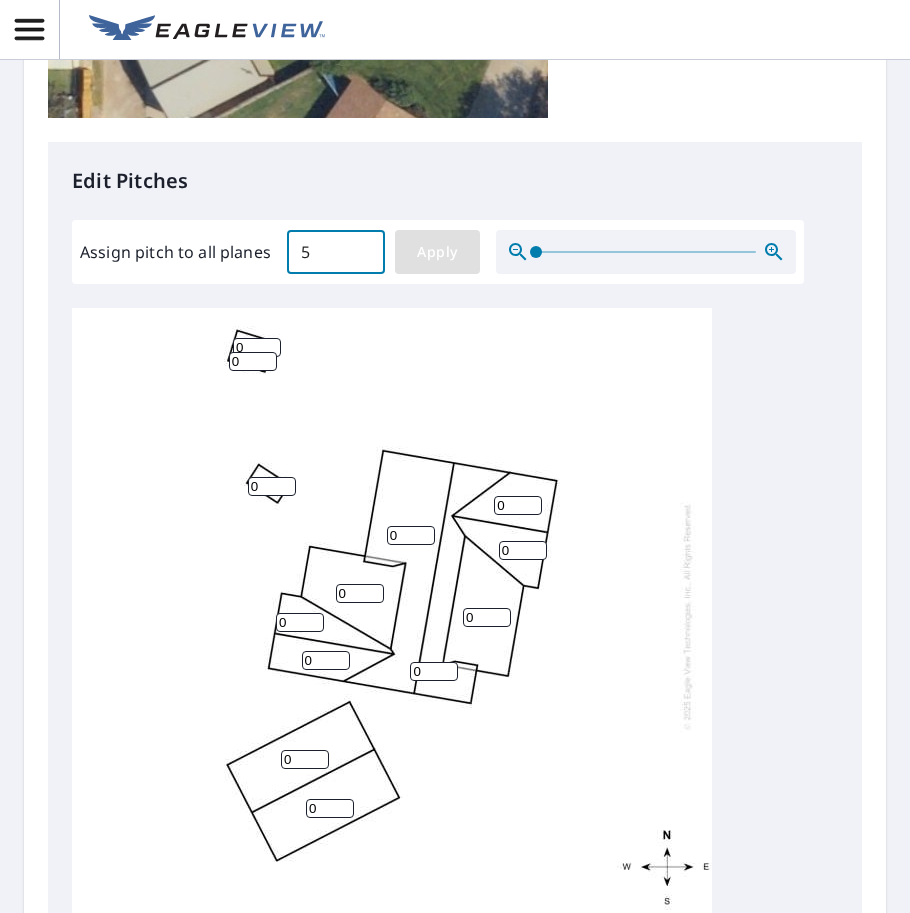 type on "5" 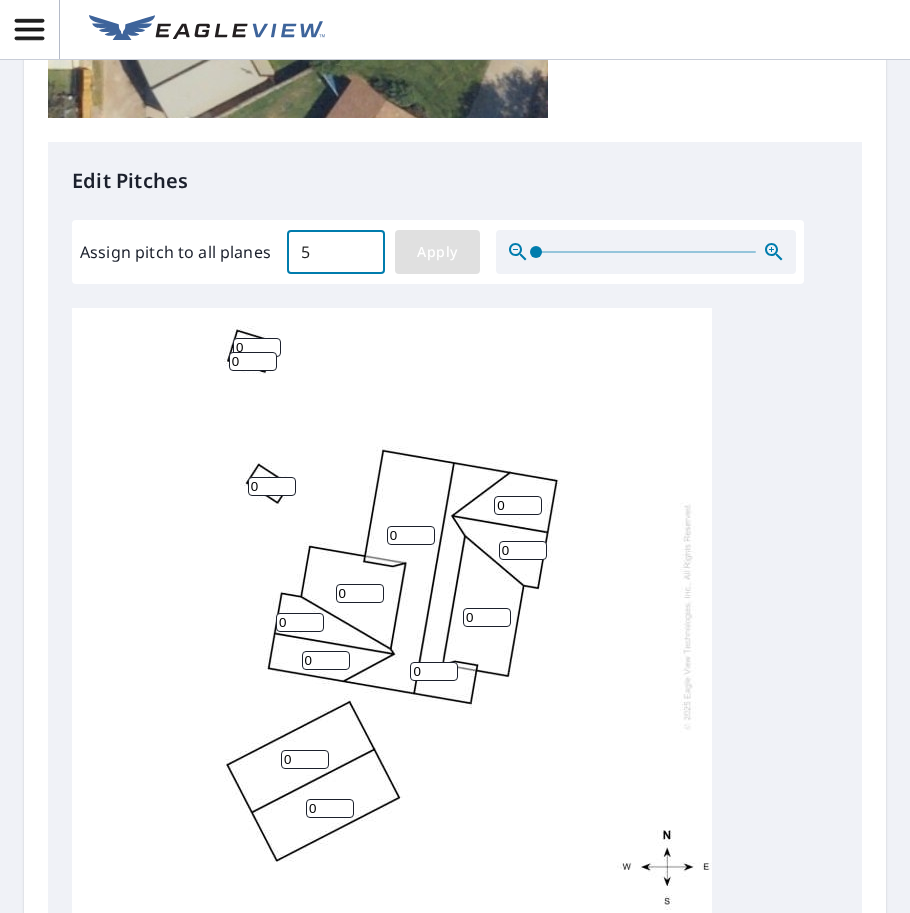 type on "5" 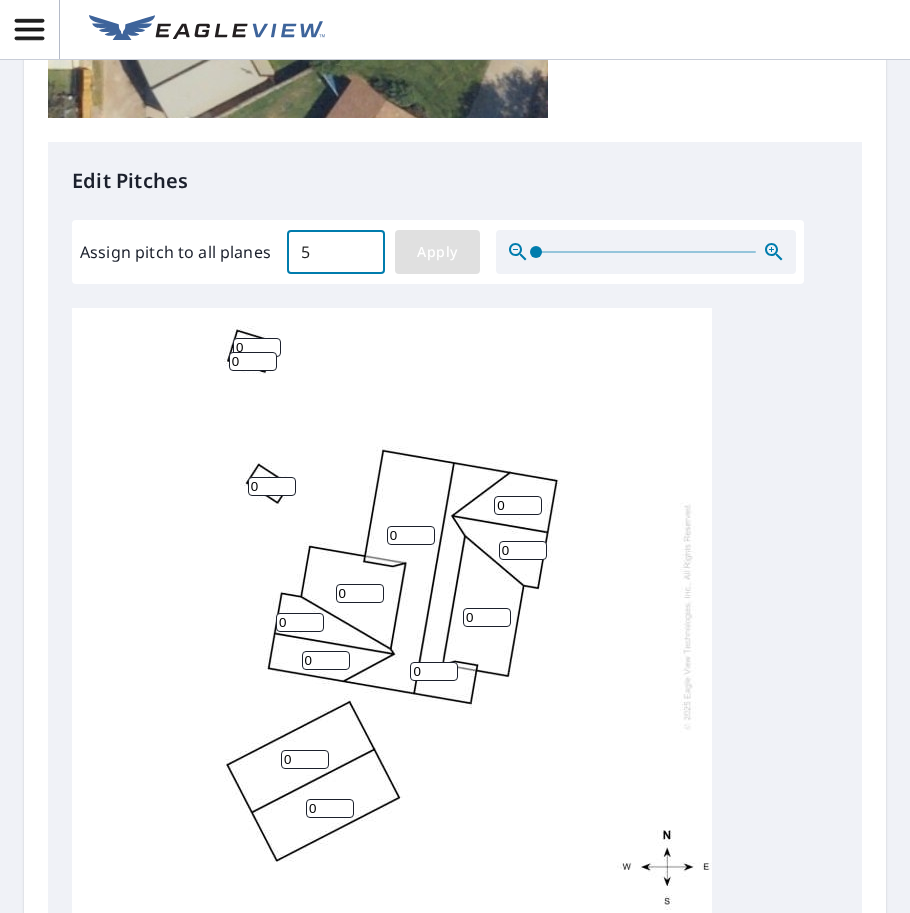 type on "5" 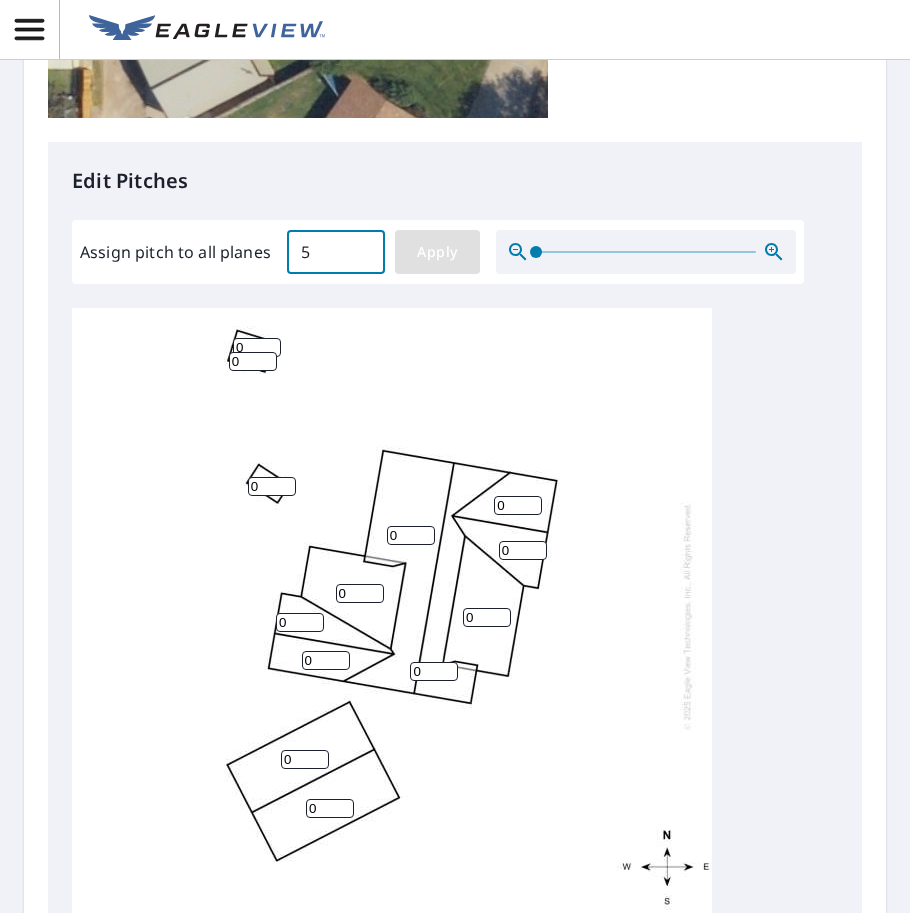 type on "5" 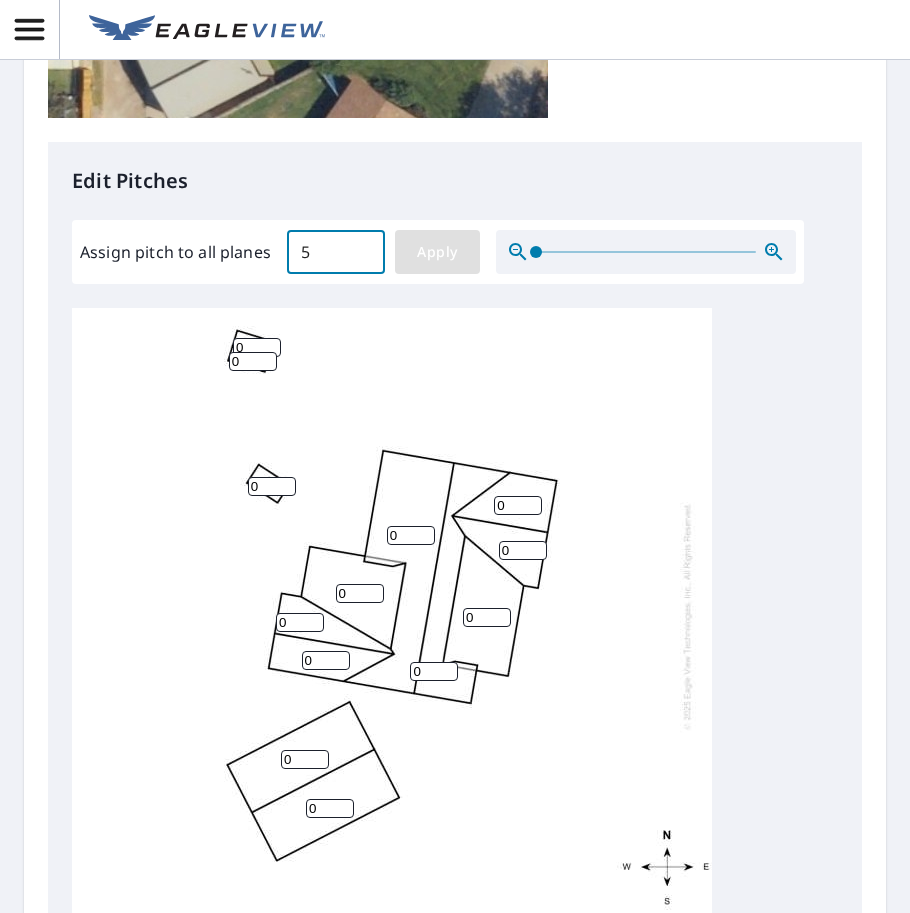type on "5" 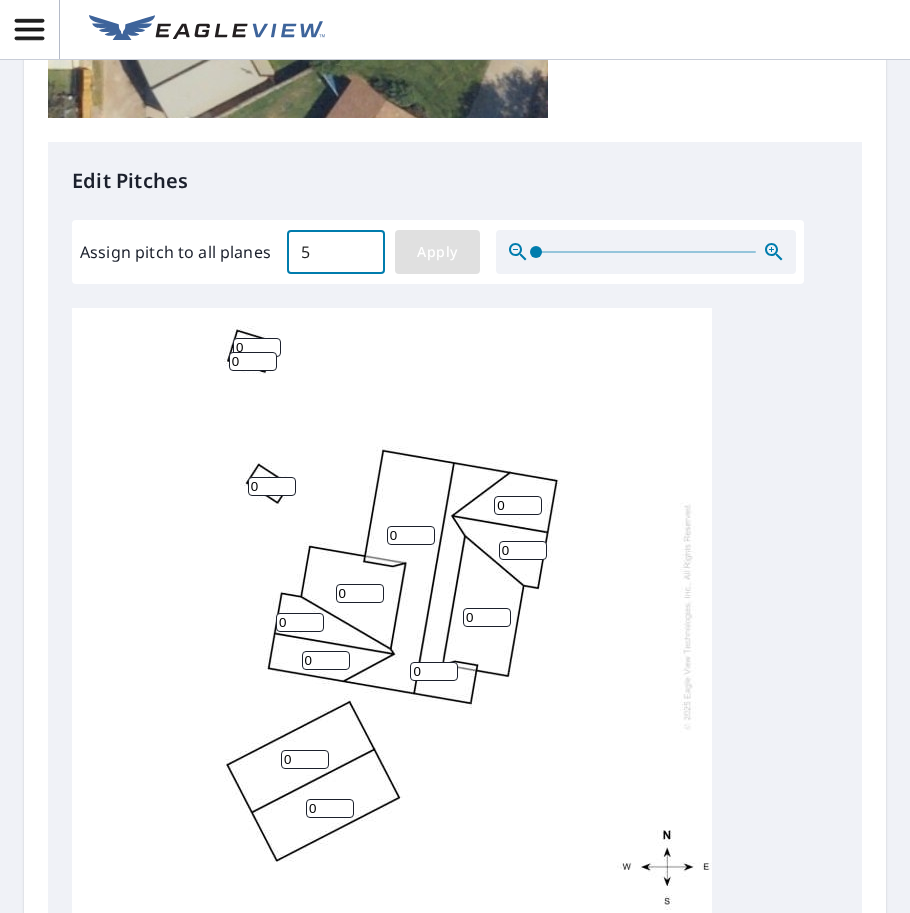 type on "5" 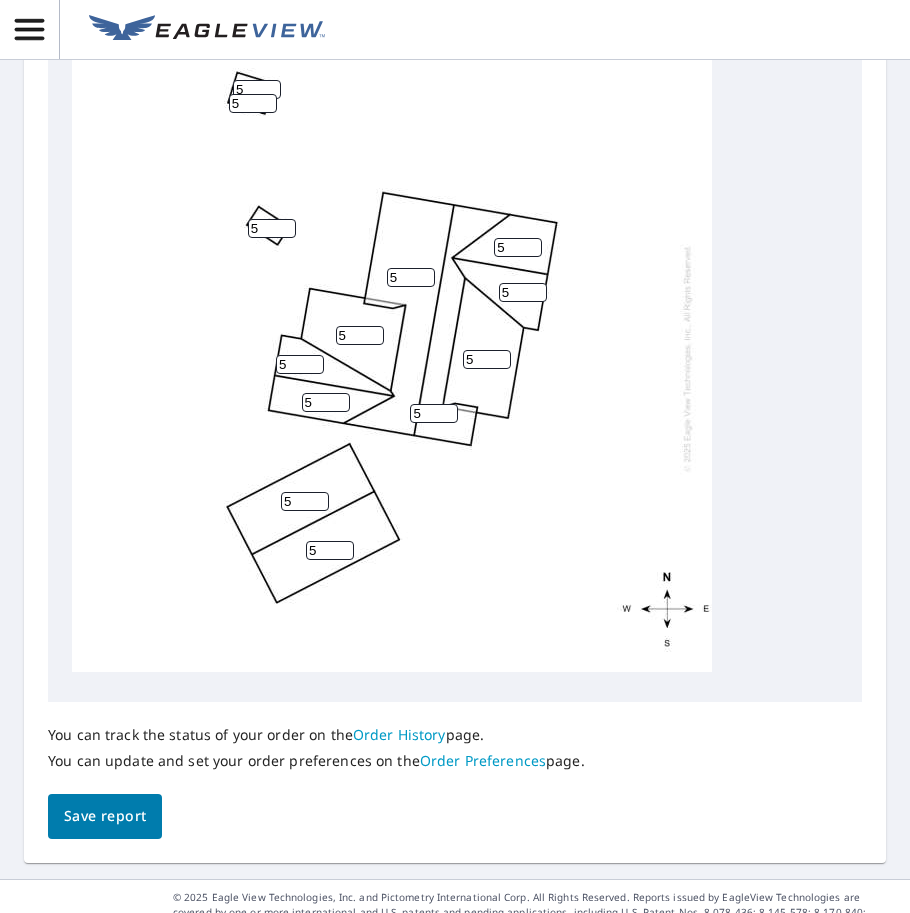 scroll, scrollTop: 990, scrollLeft: 0, axis: vertical 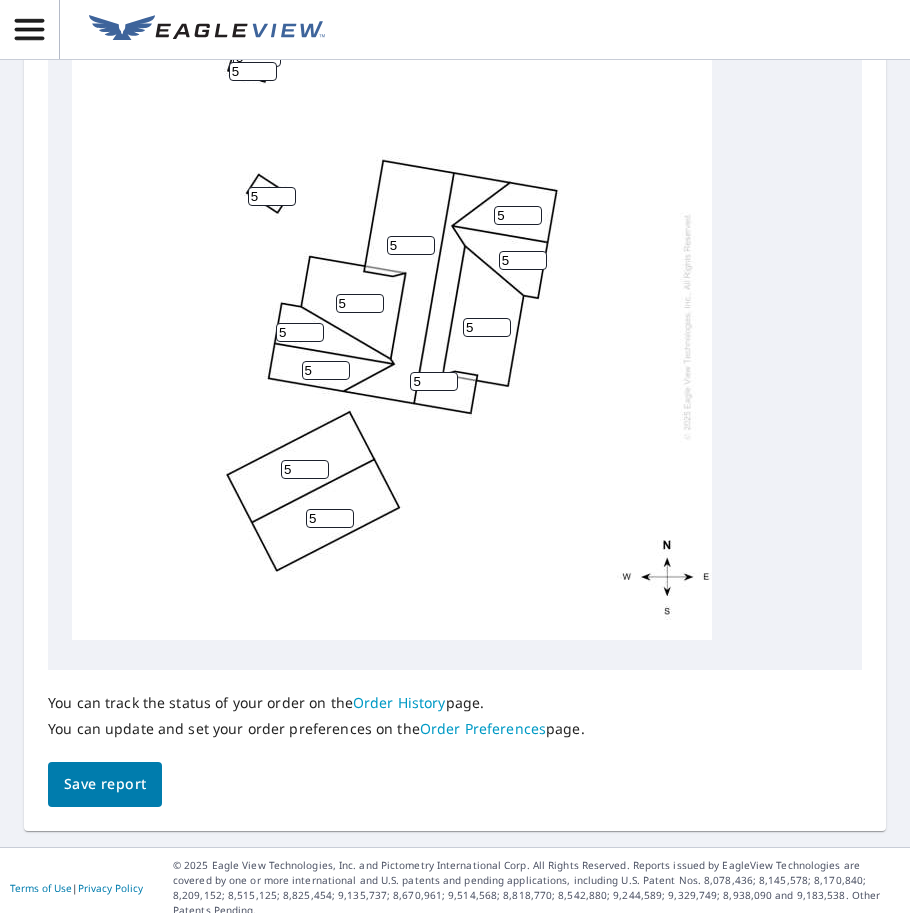click on "Order History" at bounding box center (399, 702) 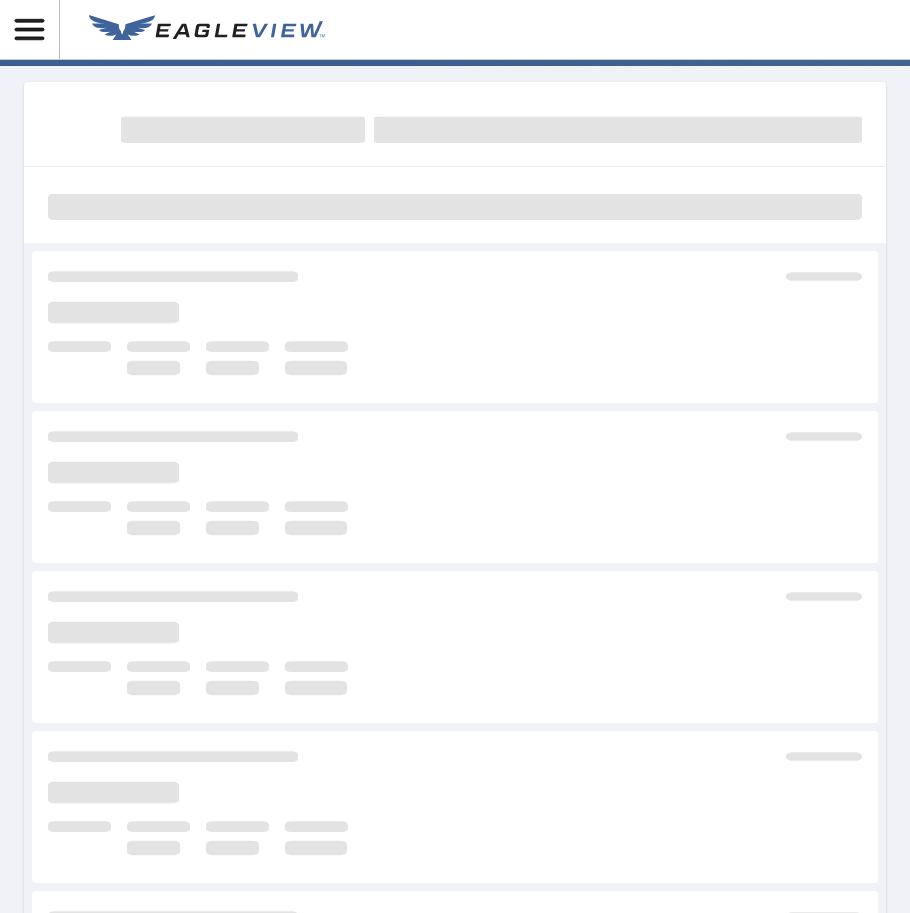 scroll, scrollTop: 41, scrollLeft: 0, axis: vertical 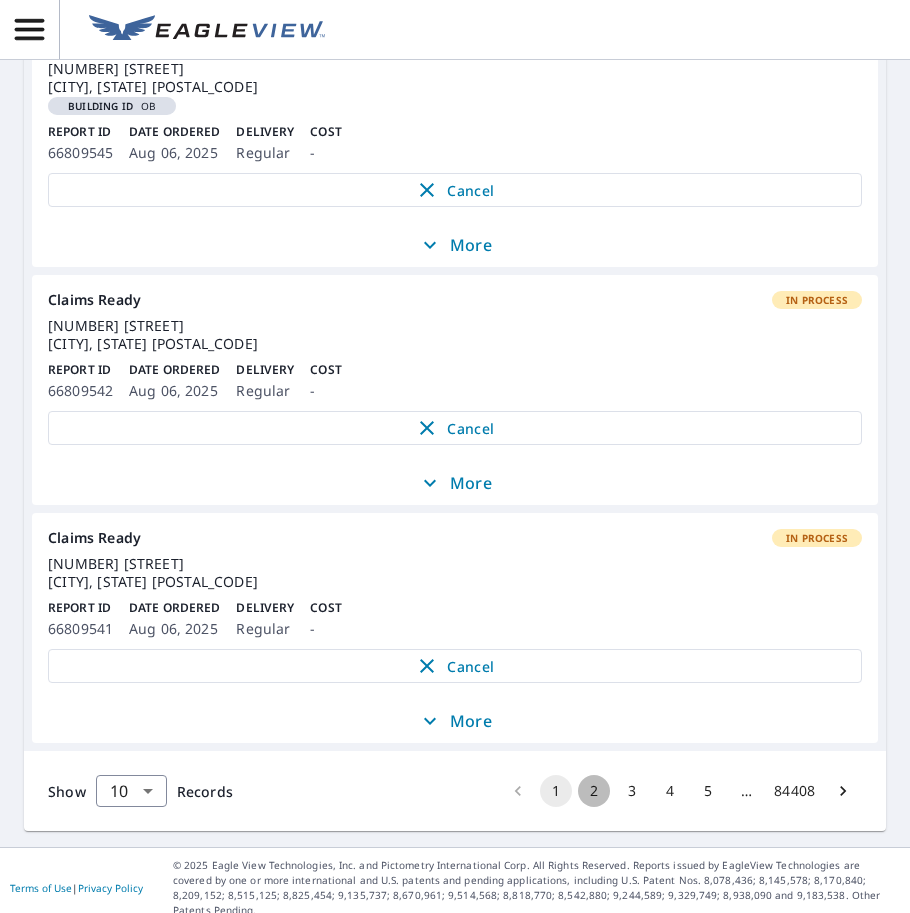 click on "2" at bounding box center (594, 791) 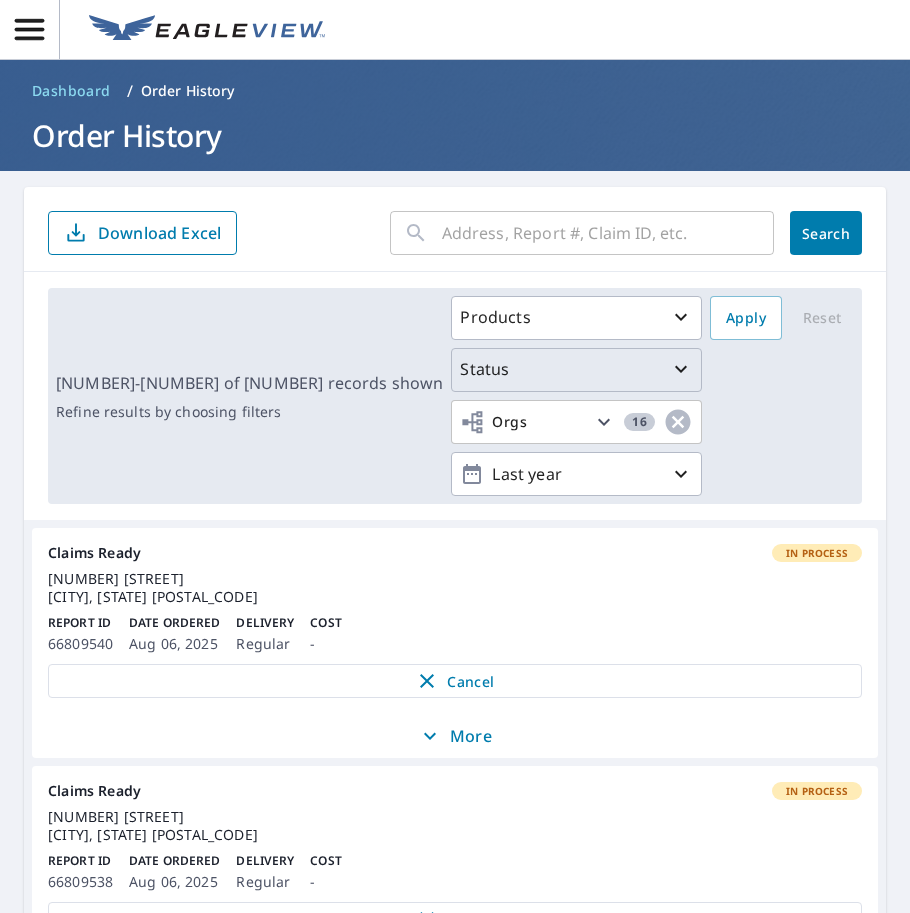 scroll, scrollTop: 0, scrollLeft: 0, axis: both 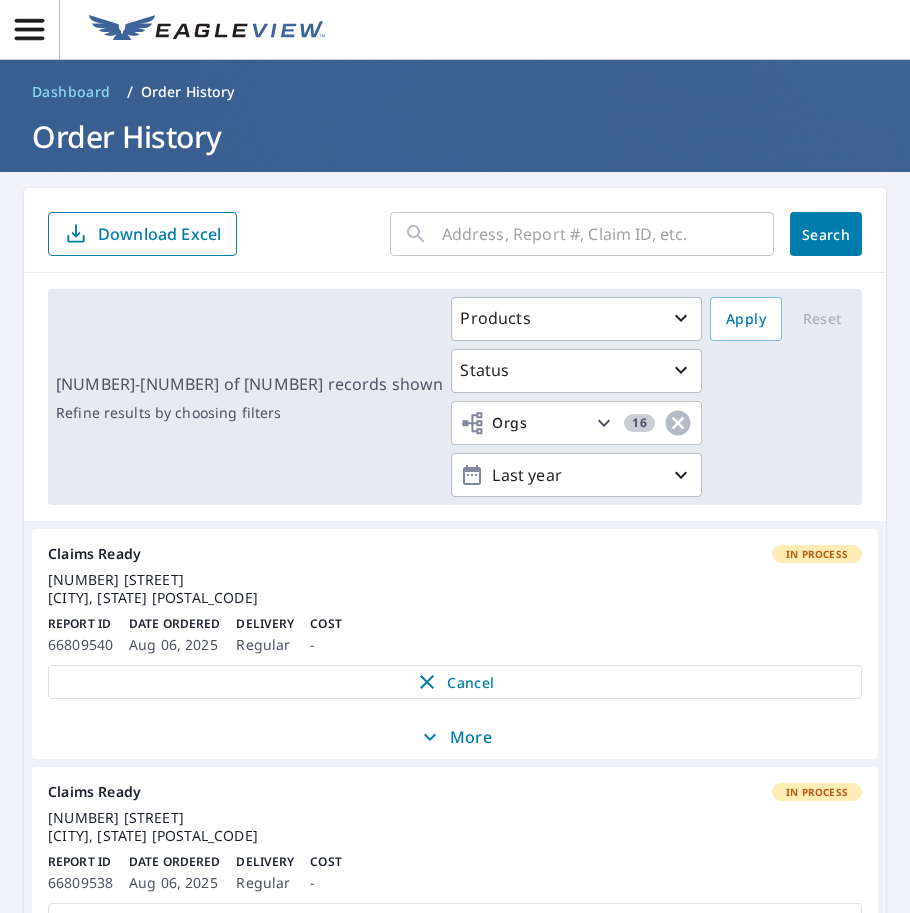 click on "Dashboard" at bounding box center (71, 92) 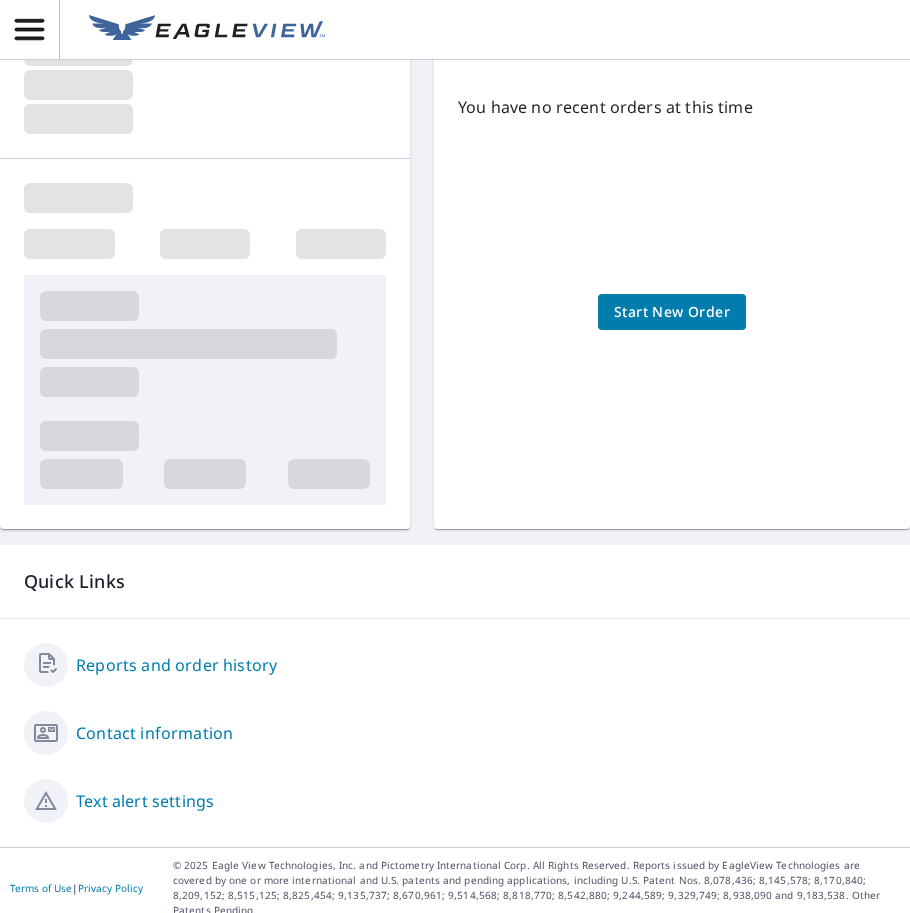 scroll, scrollTop: 0, scrollLeft: 0, axis: both 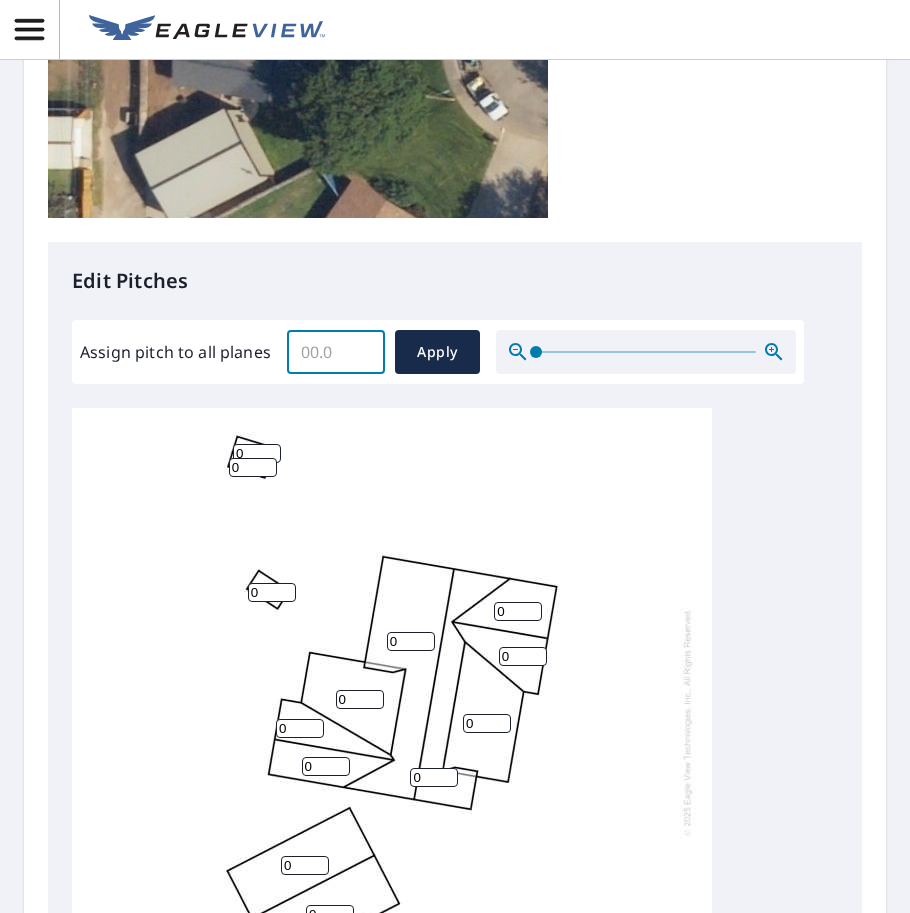 click on "Assign pitch to all planes" at bounding box center (336, 352) 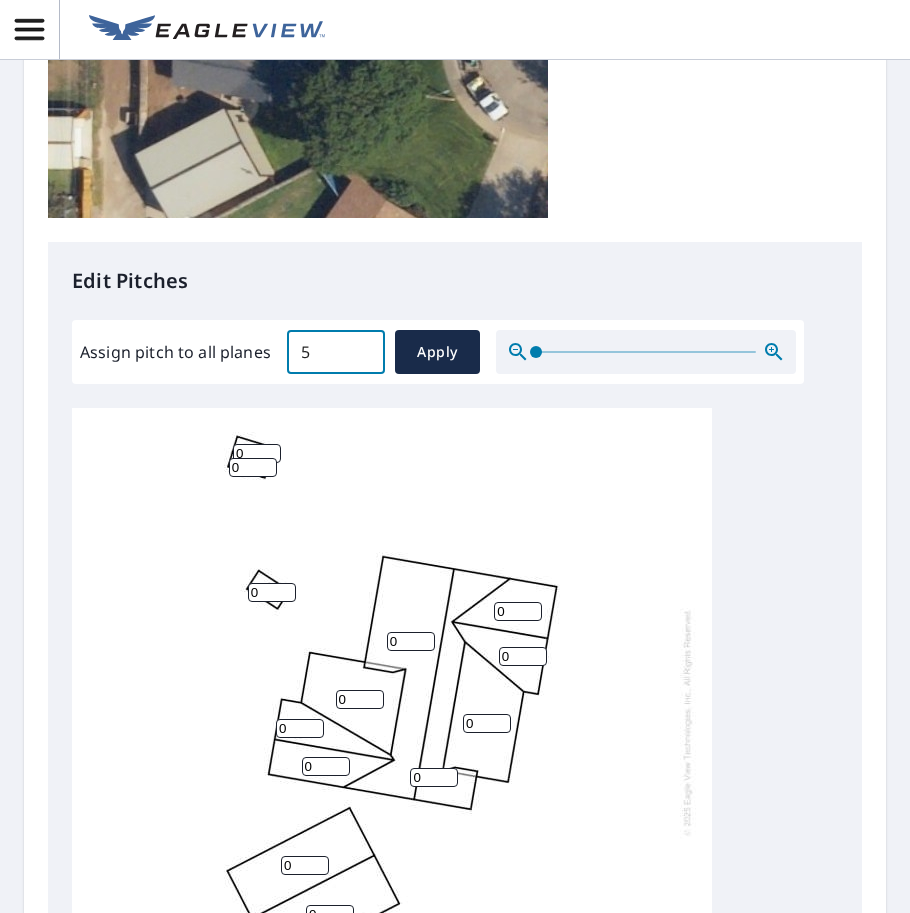 type on "5" 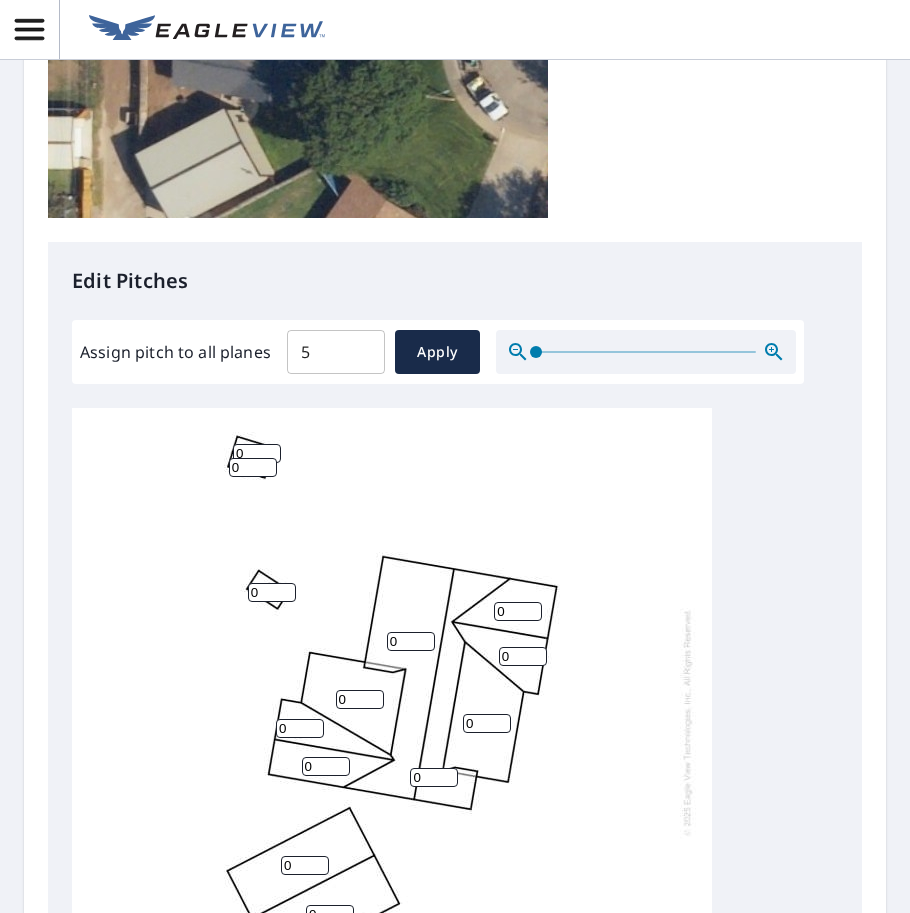 click on "[NUMBER] [NUMBER] [NUMBER] [NUMBER] [NUMBER] [NUMBER] [NUMBER] [NUMBER] [NUMBER] [NUMBER] [NUMBER] [NUMBER]" at bounding box center (392, 722) 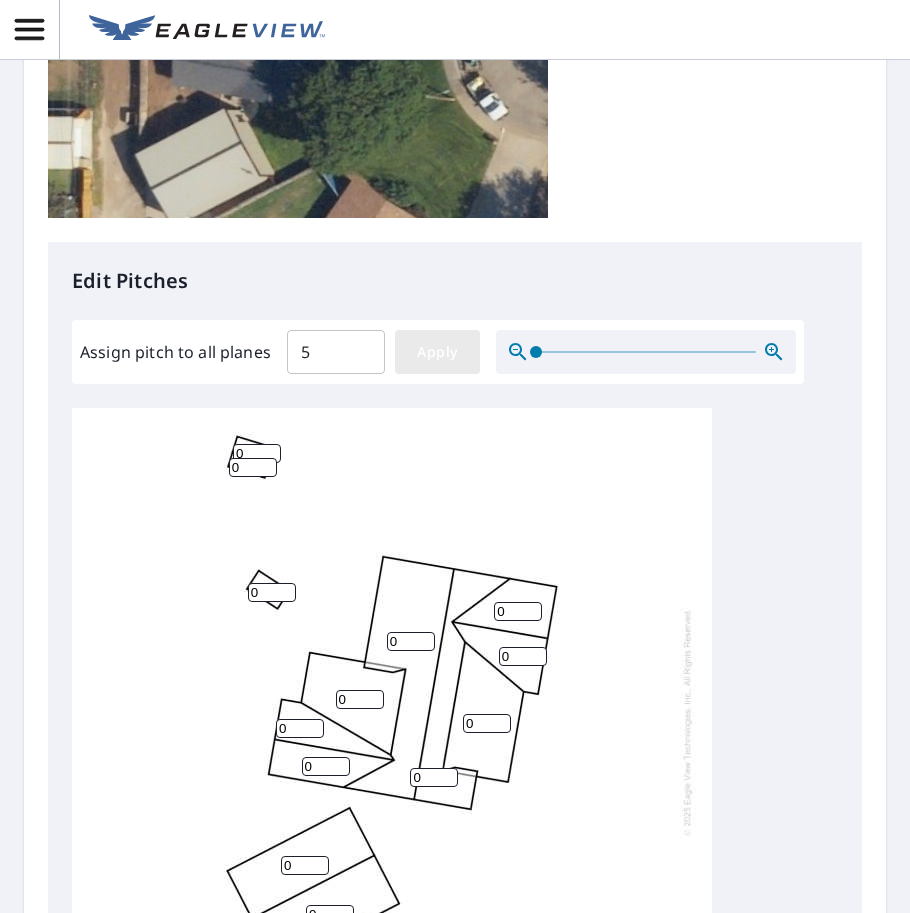 click on "Apply" at bounding box center [437, 352] 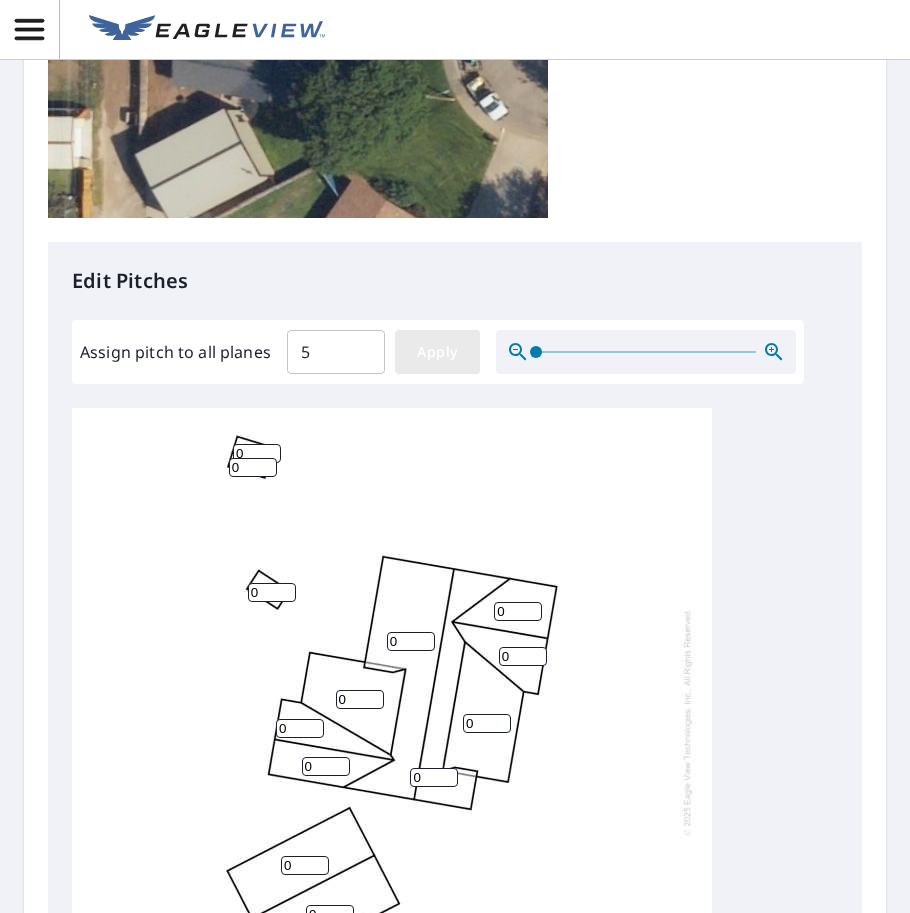 type on "5" 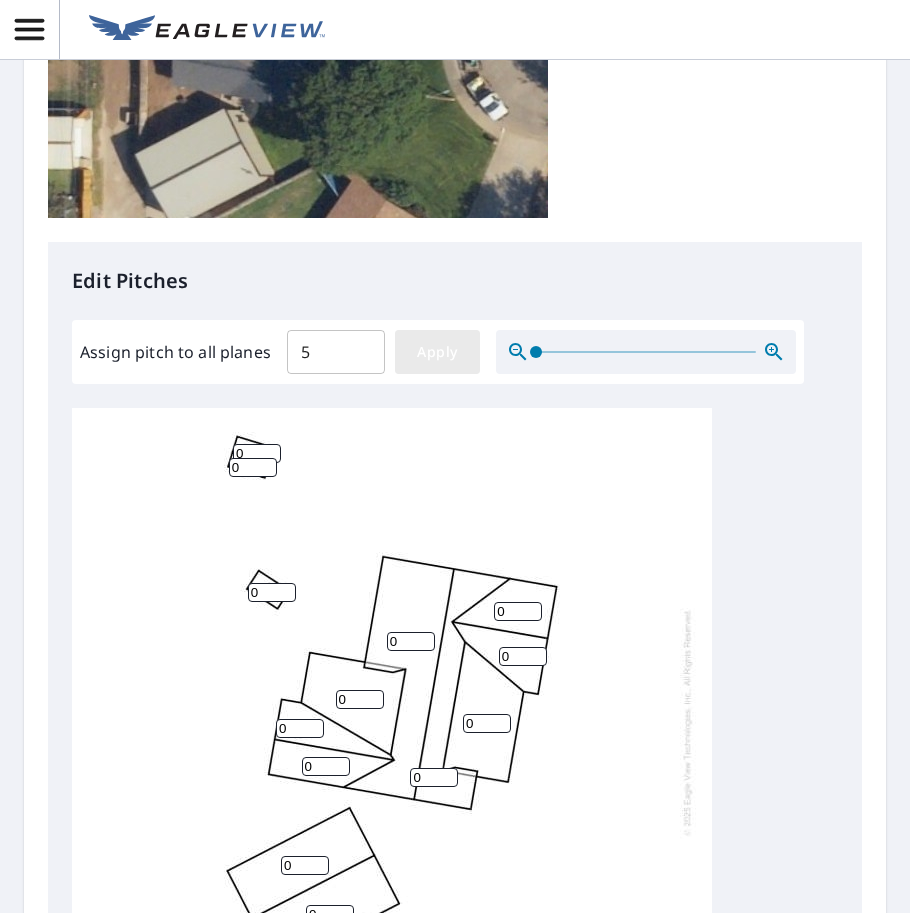 type on "5" 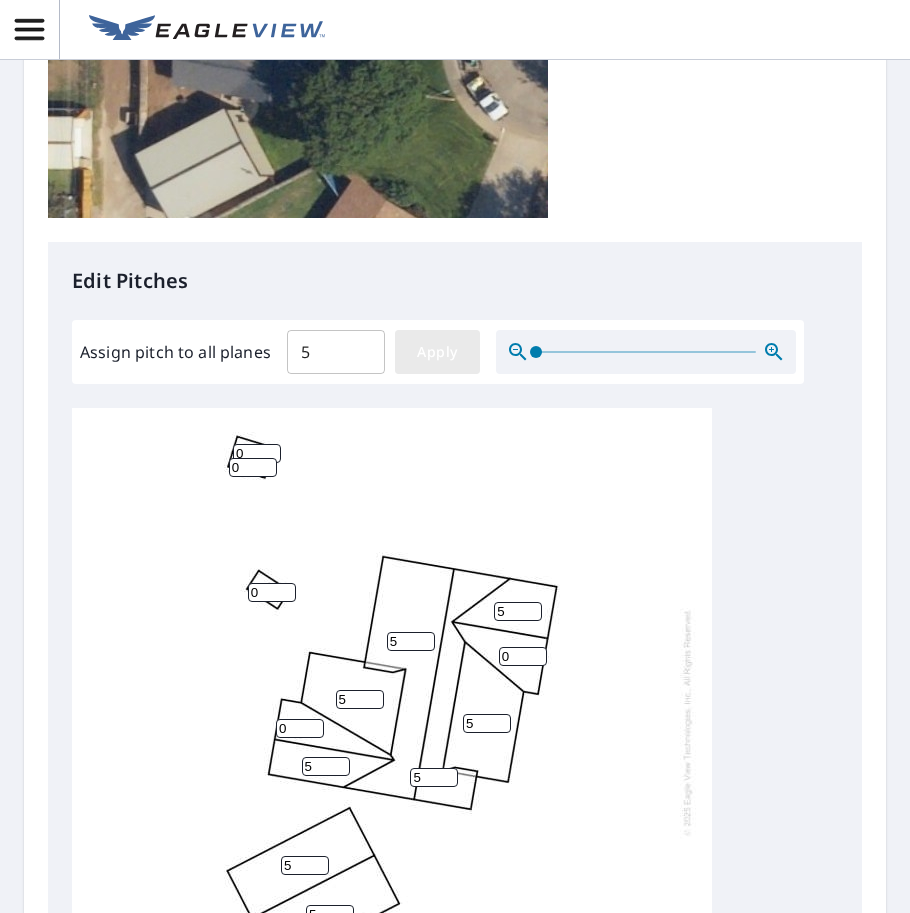 type on "5" 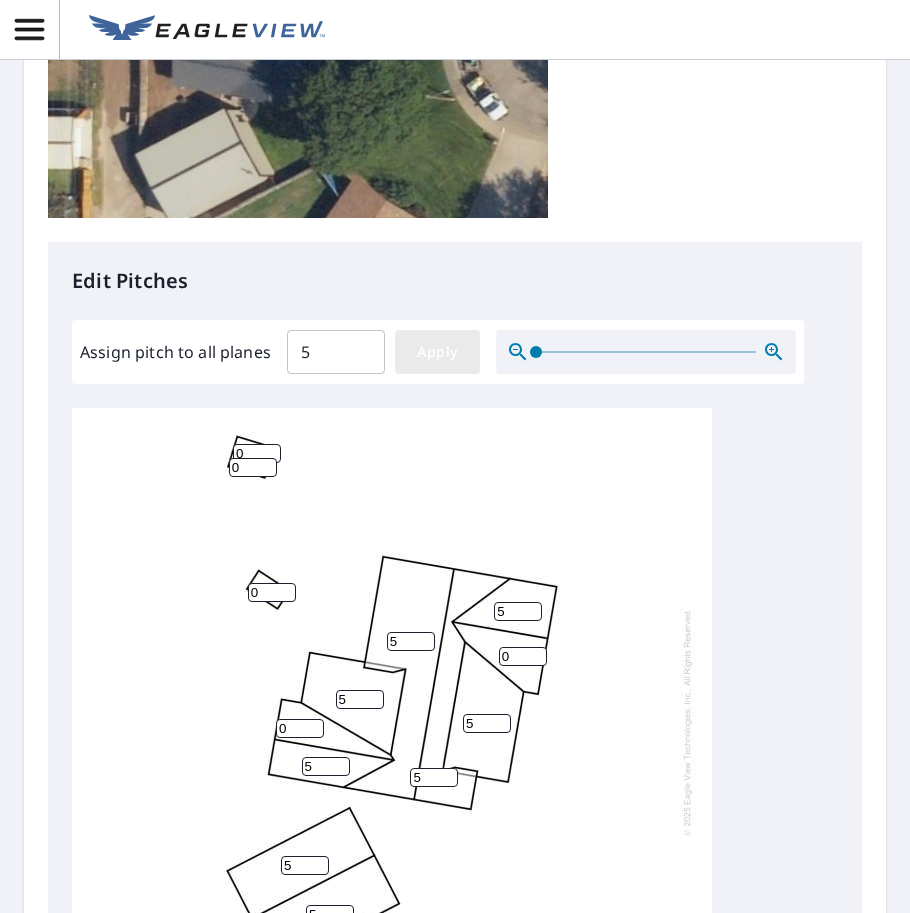type on "5" 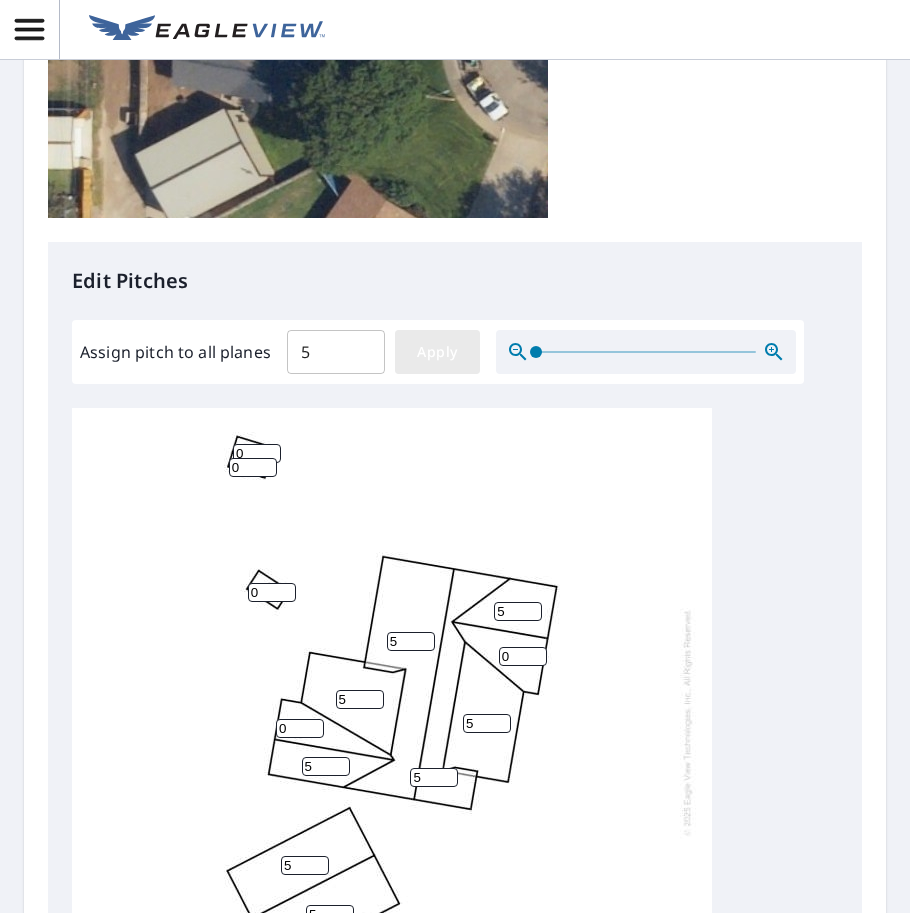 type on "5" 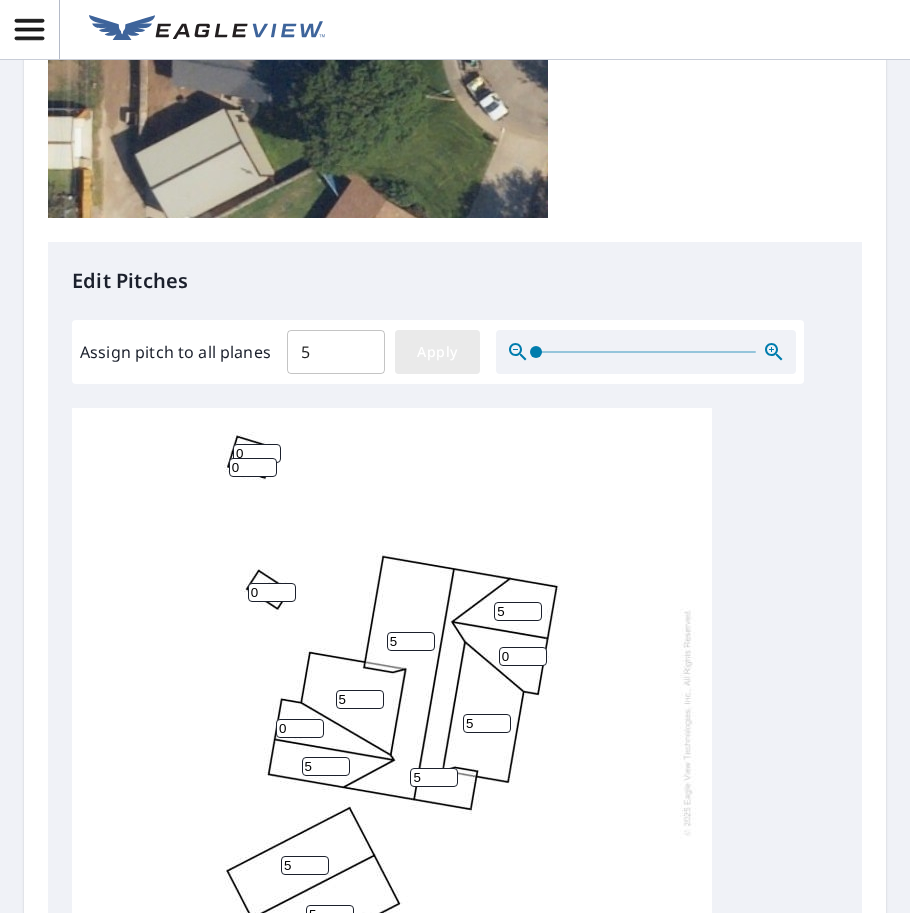 type on "5" 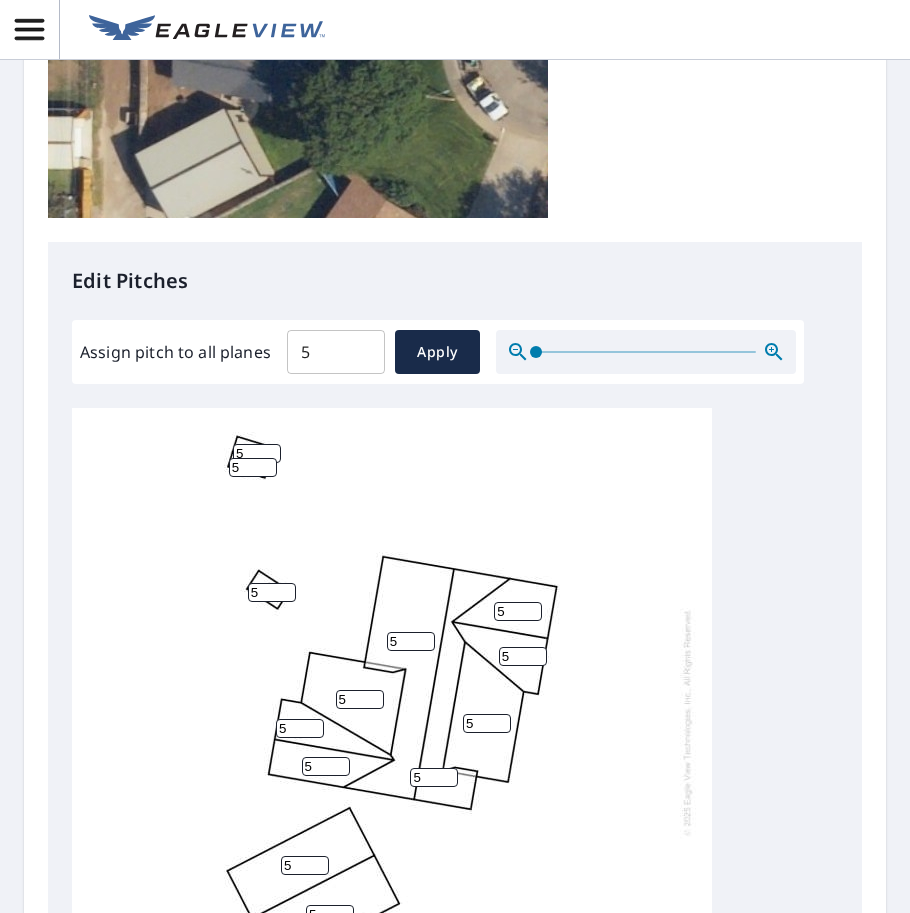 scroll, scrollTop: 21, scrollLeft: 0, axis: vertical 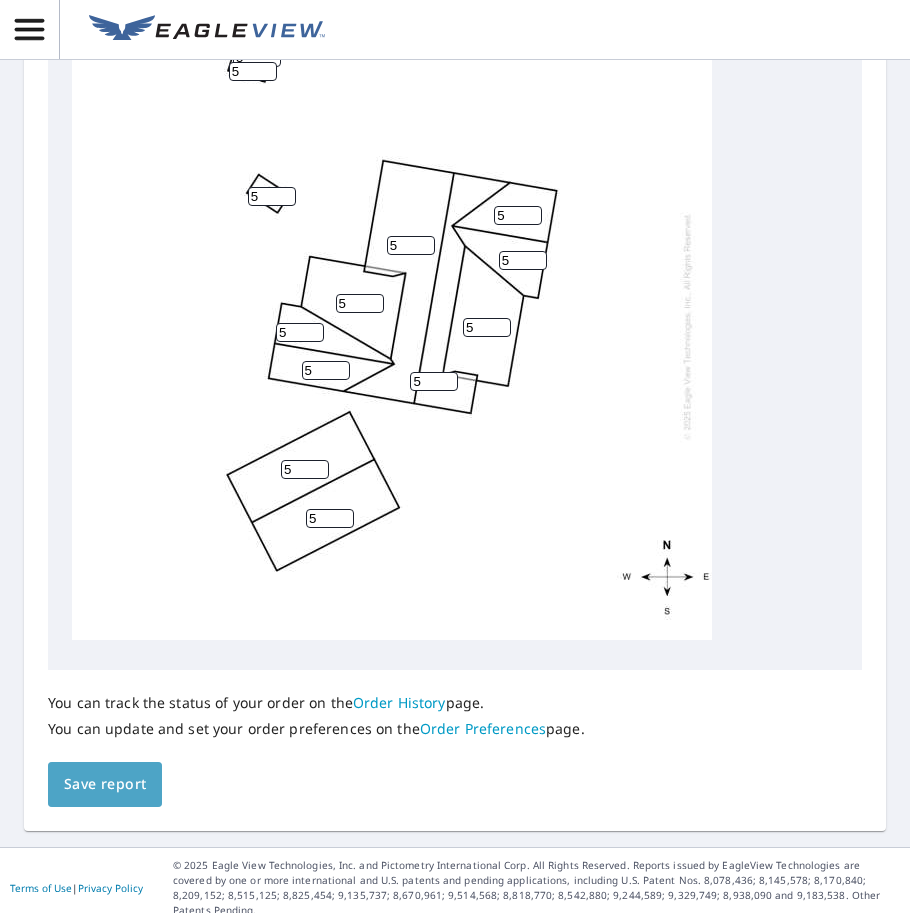 click on "Save report" at bounding box center [105, 784] 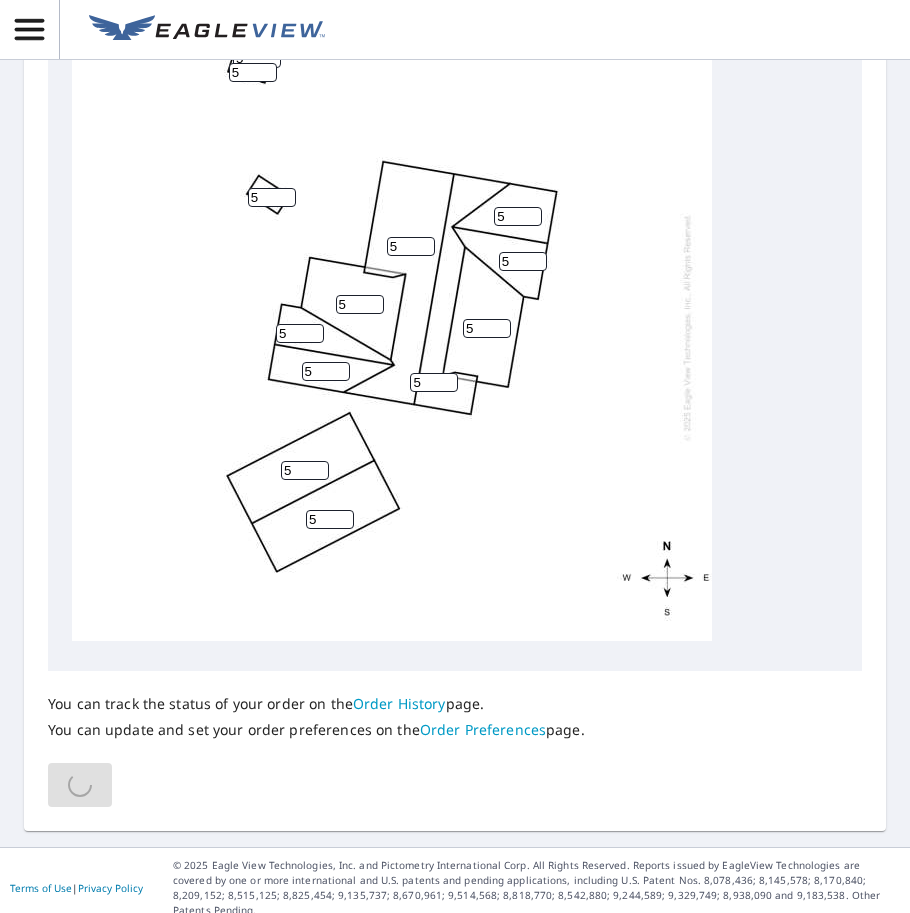 scroll, scrollTop: 1062, scrollLeft: 0, axis: vertical 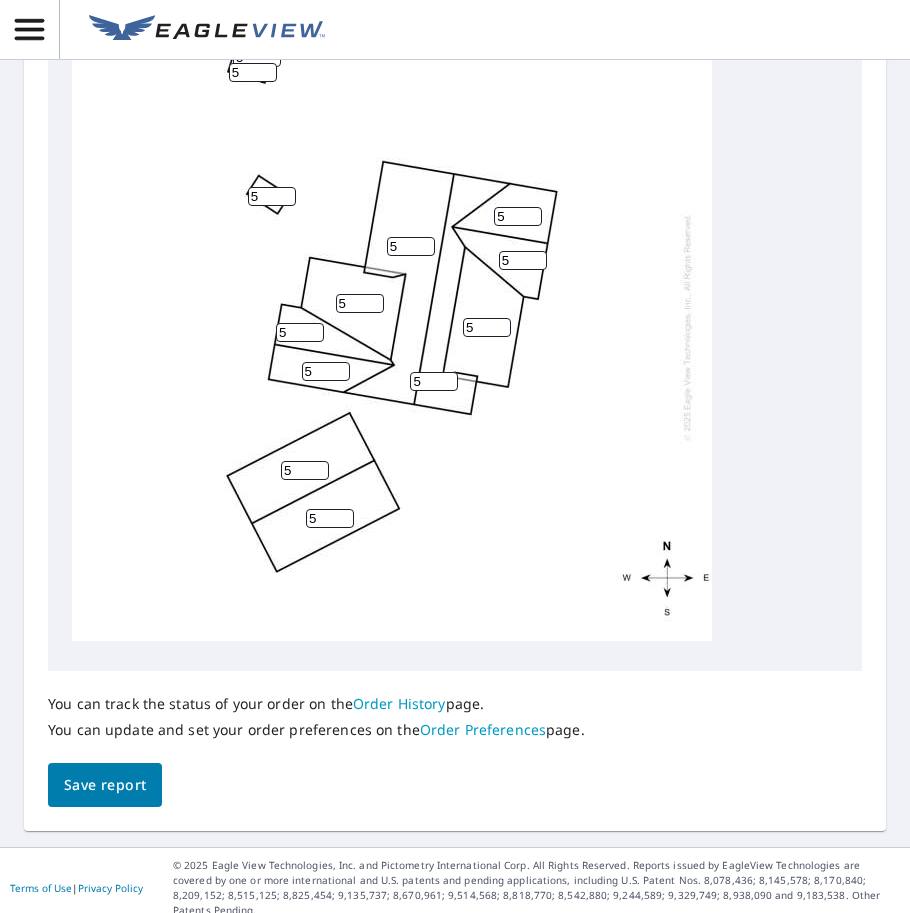 click on "Order Preferences" at bounding box center (483, 729) 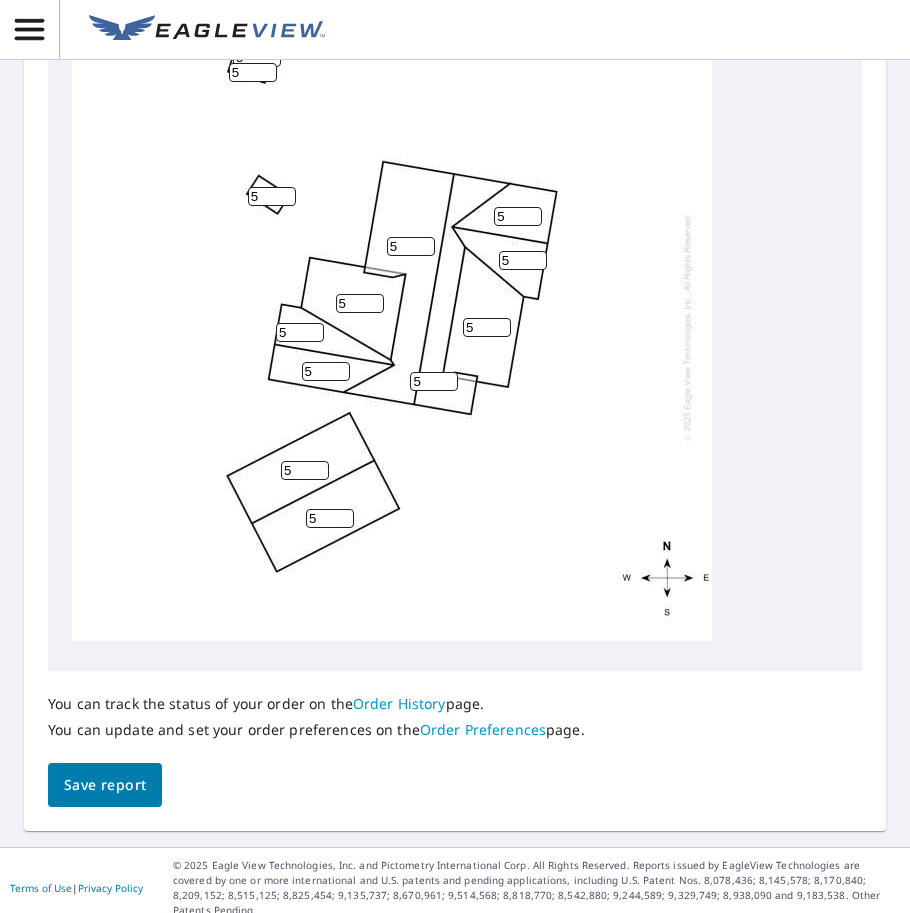 scroll, scrollTop: 0, scrollLeft: 0, axis: both 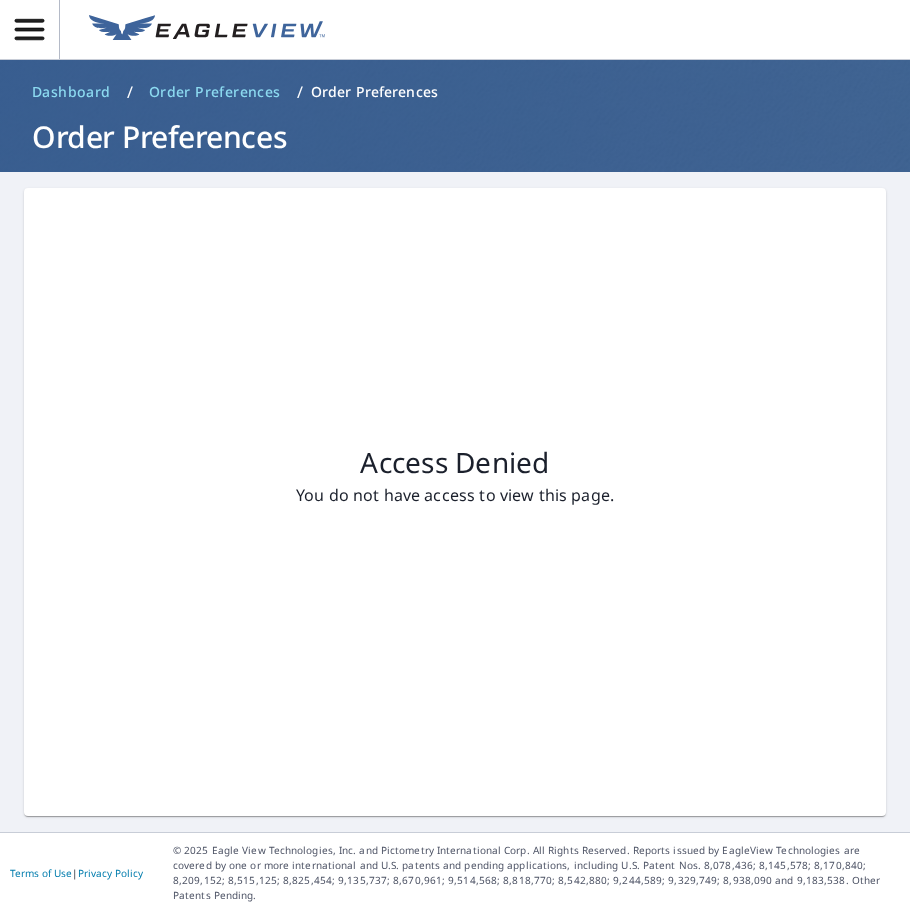 click on "Access Denied You do not have access to view this page." at bounding box center [455, 502] 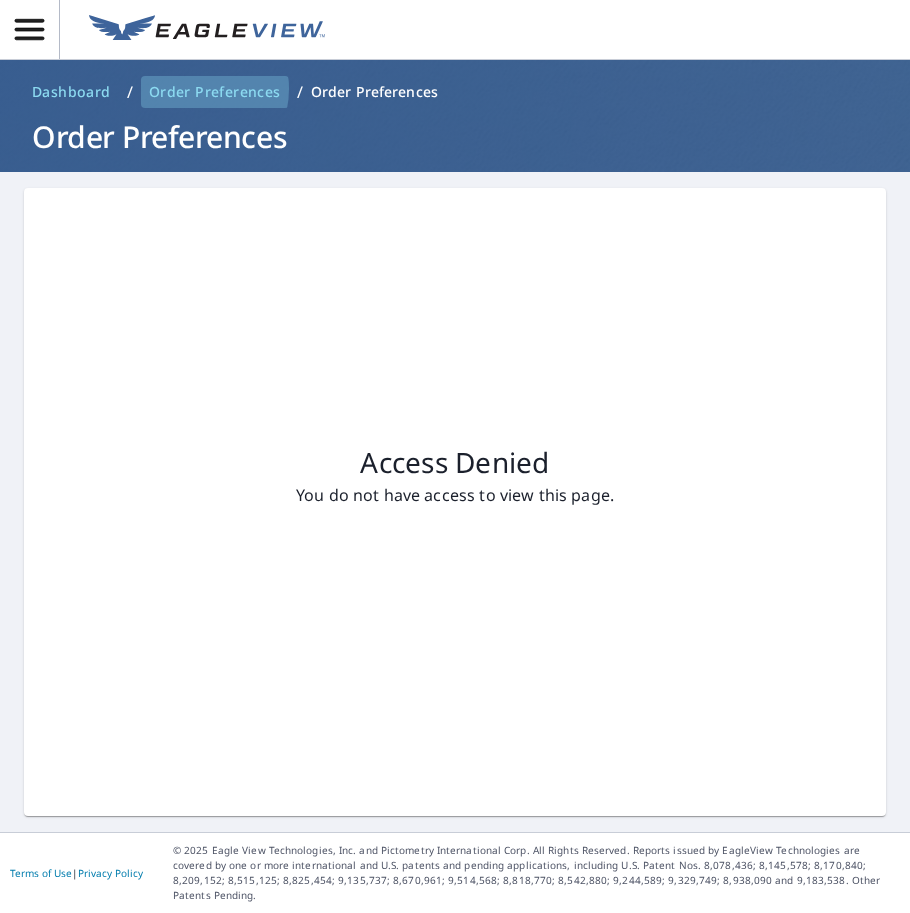 click on "Order Preferences" at bounding box center (215, 92) 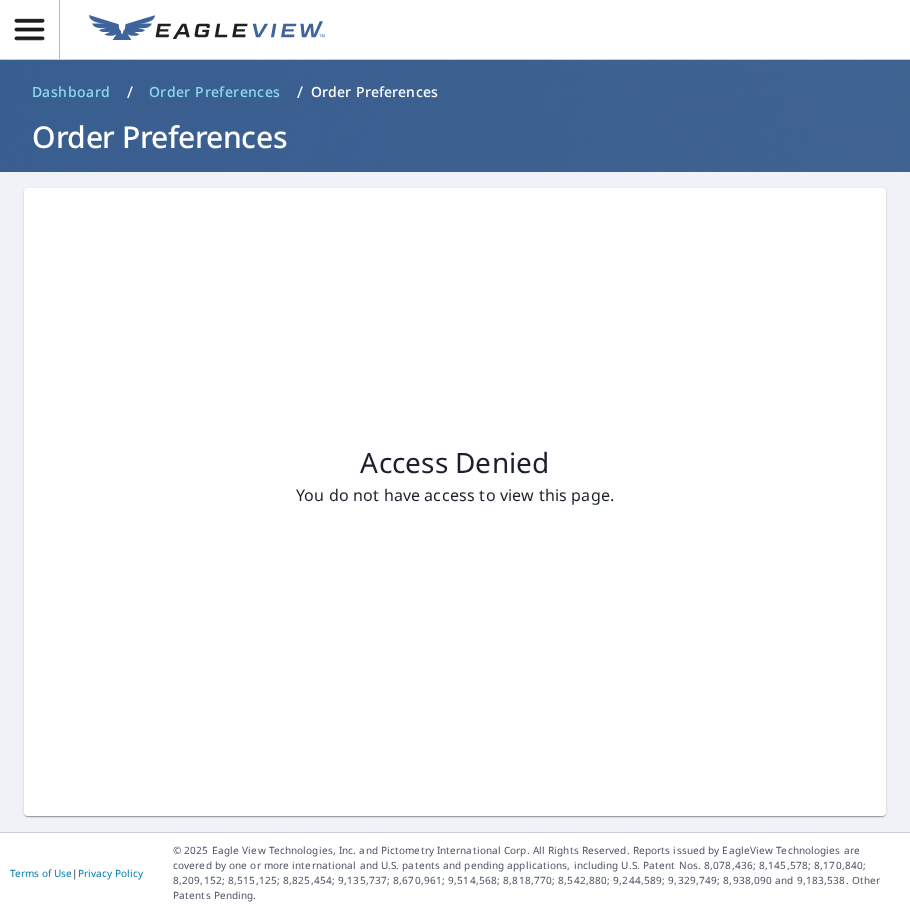 click on "Dashboard" at bounding box center [71, 92] 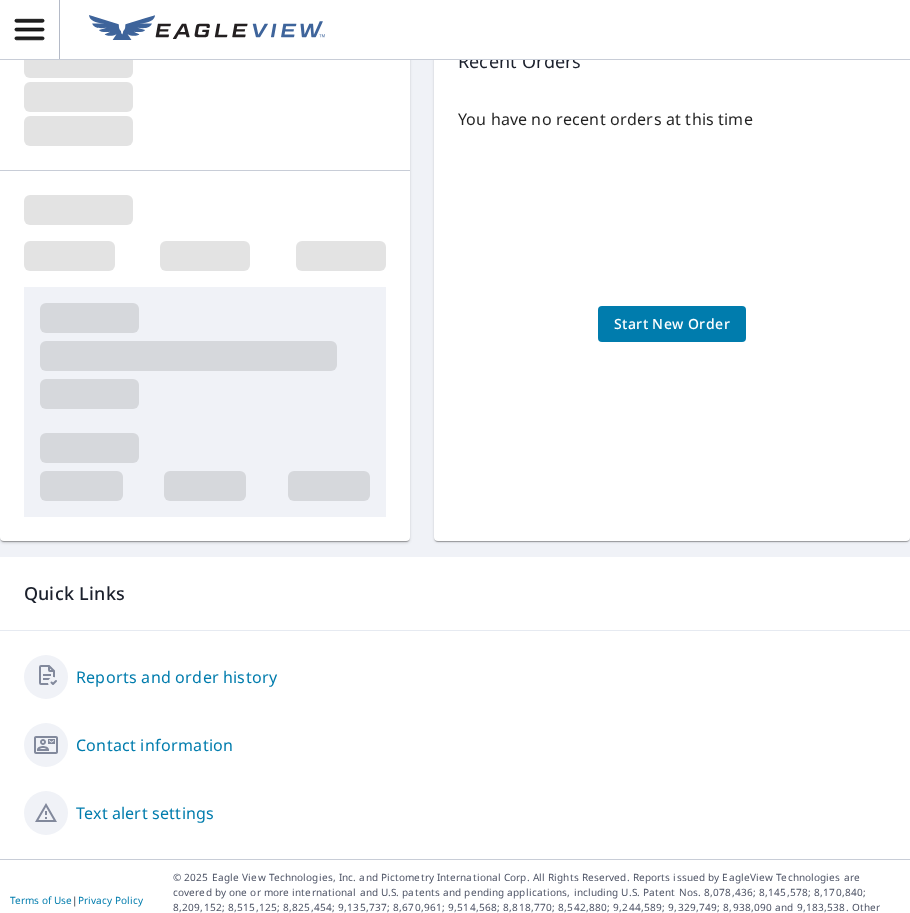 scroll, scrollTop: 160, scrollLeft: 0, axis: vertical 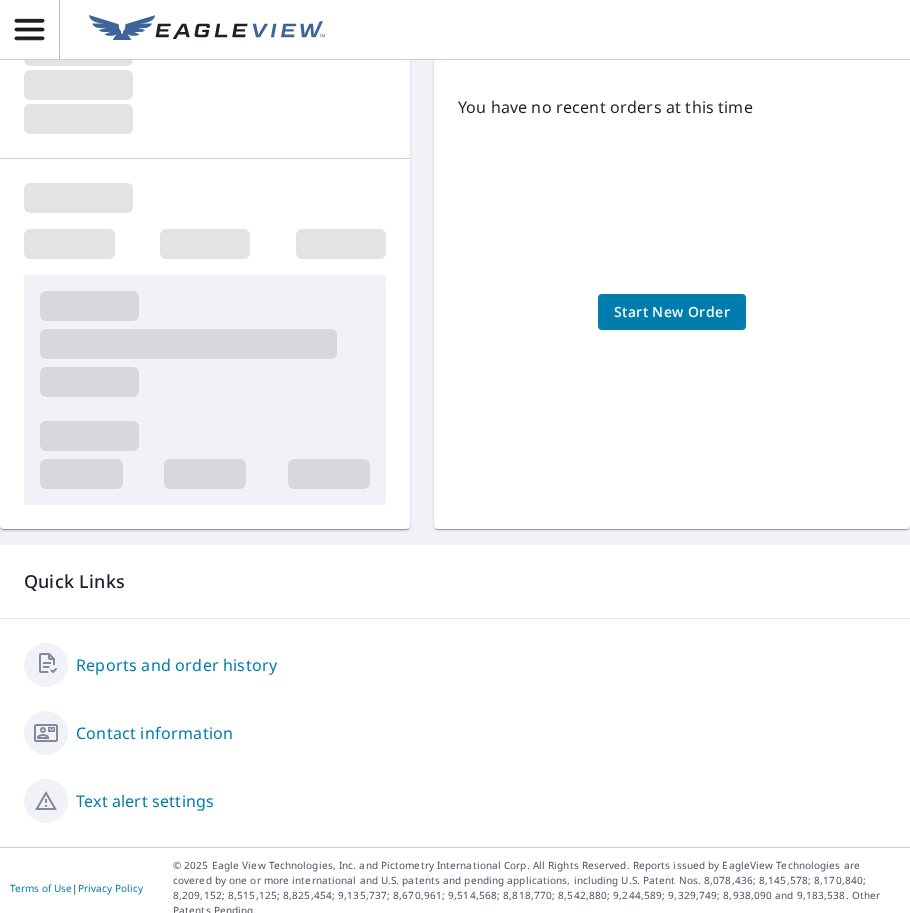click on "Reports and order history" at bounding box center [455, 665] 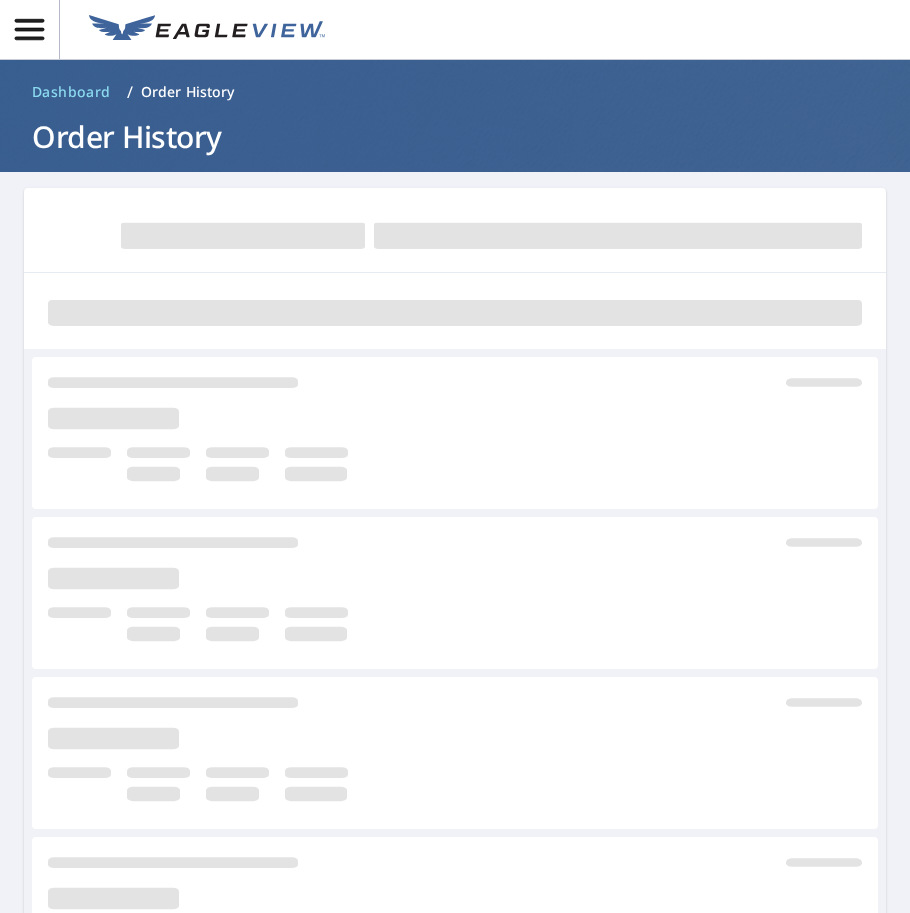 scroll, scrollTop: 100, scrollLeft: 0, axis: vertical 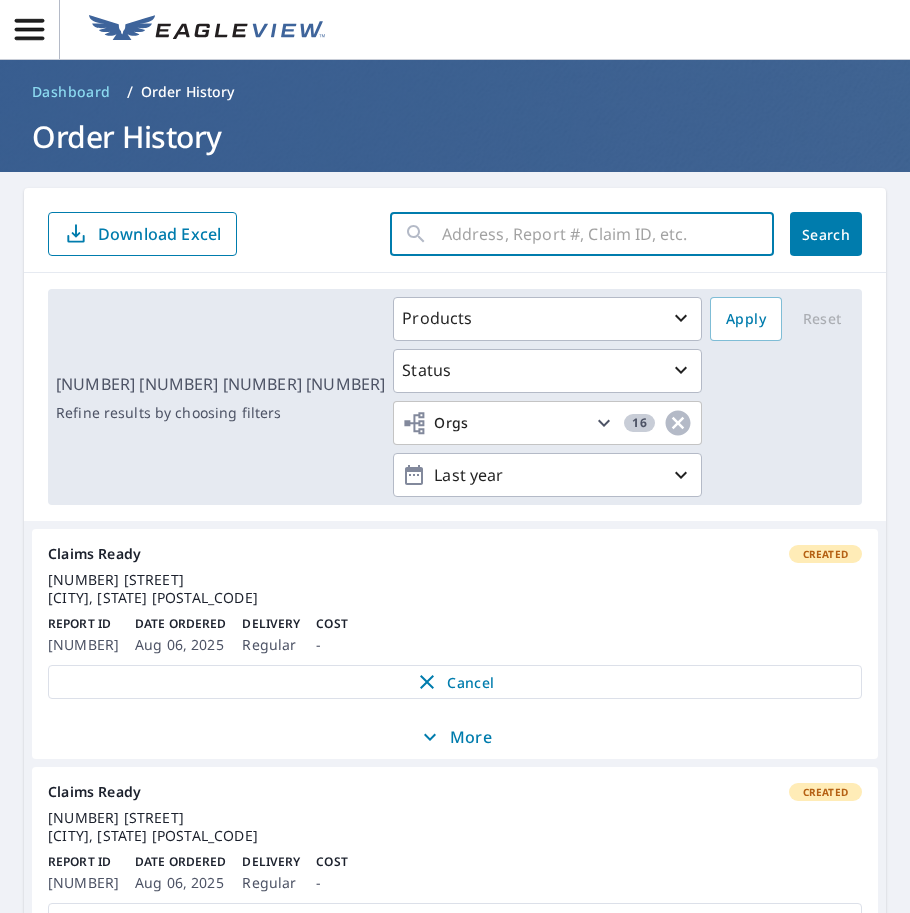 click at bounding box center [608, 234] 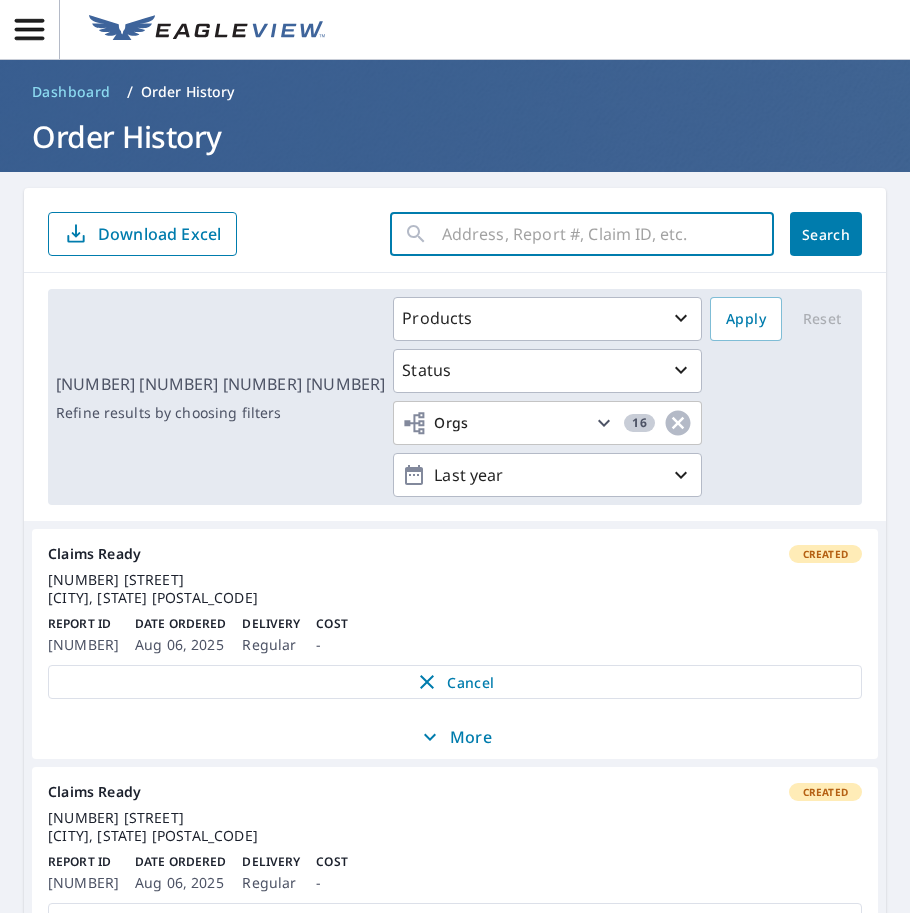 click at bounding box center (608, 234) 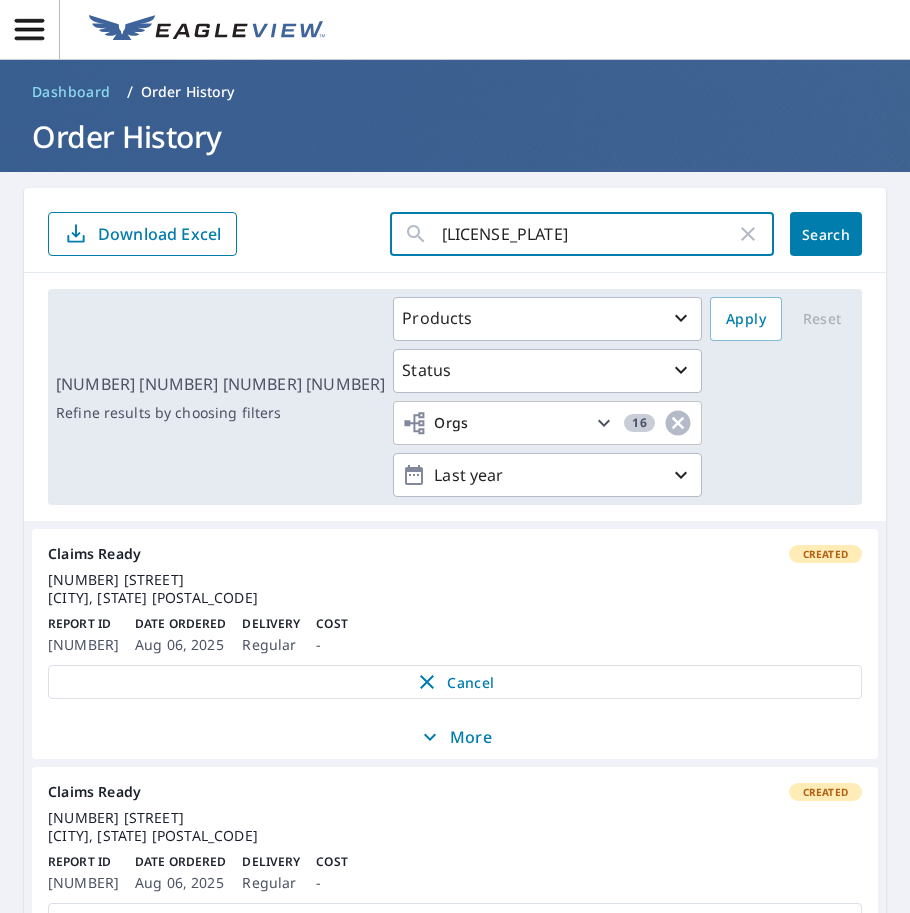 type on "[LICENSE_PLATE]" 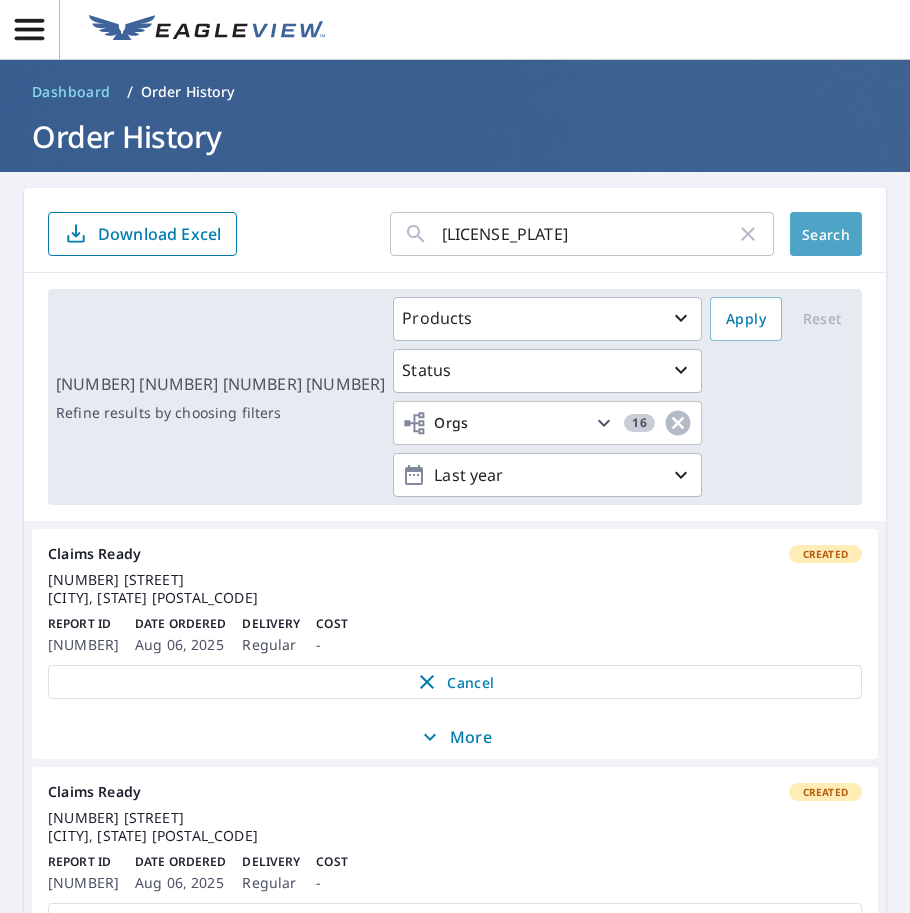 click on "Search" at bounding box center [826, 234] 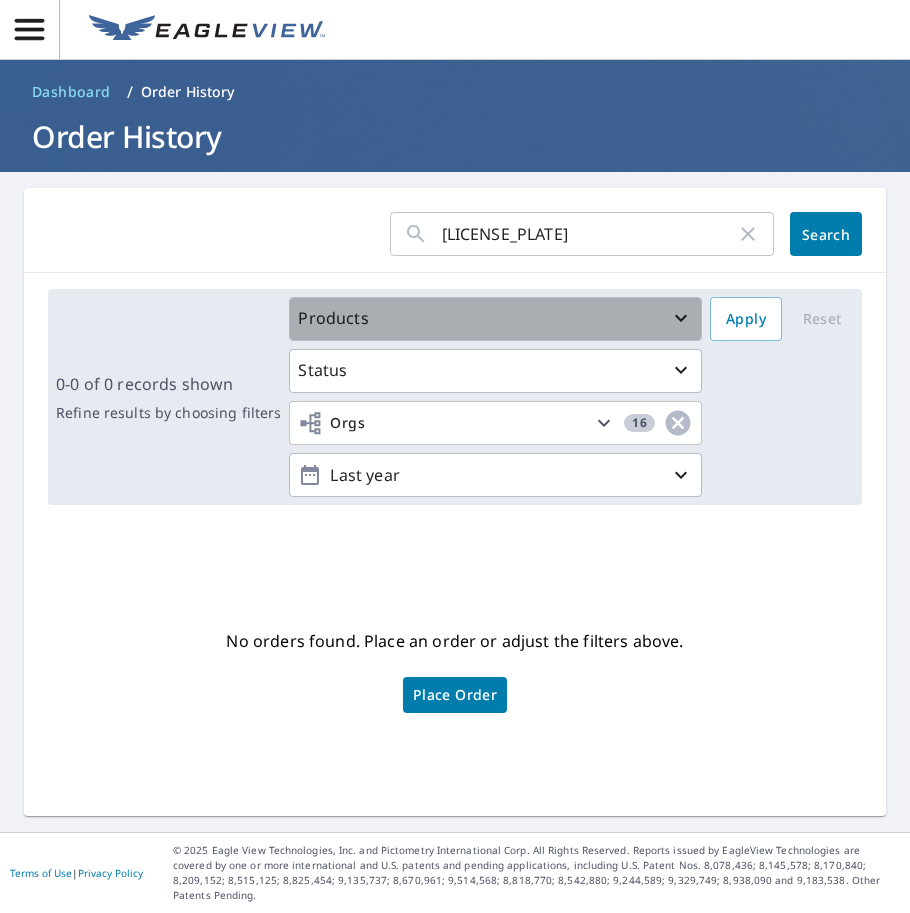 click 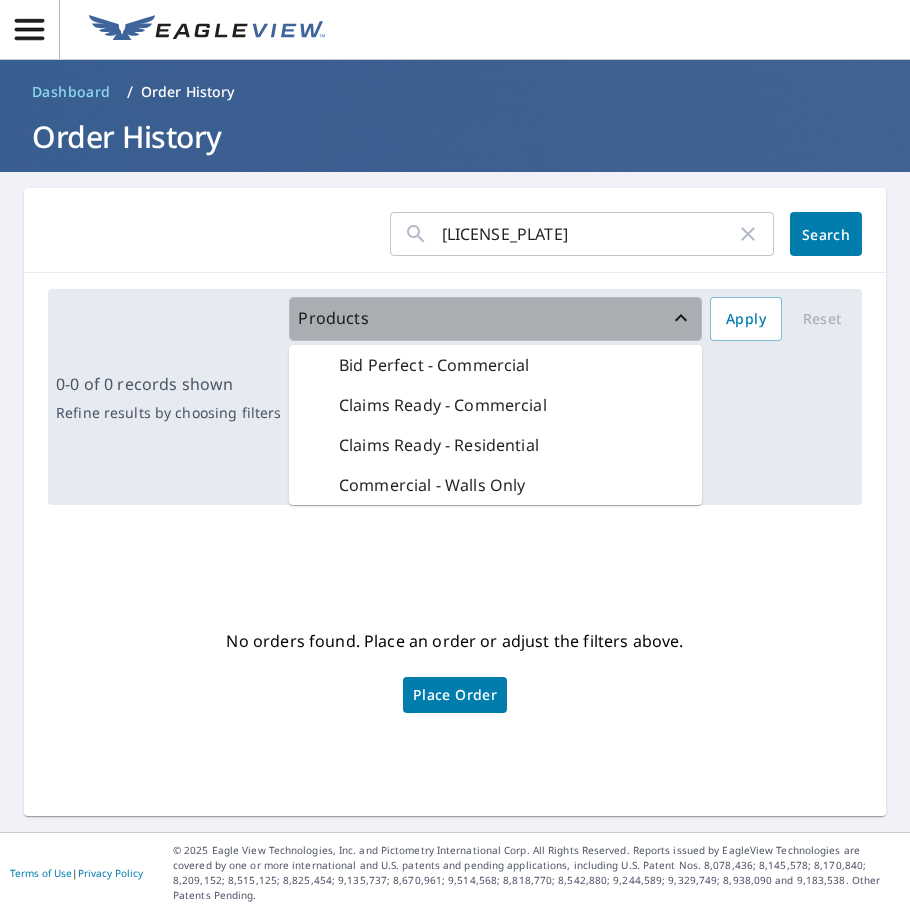 click 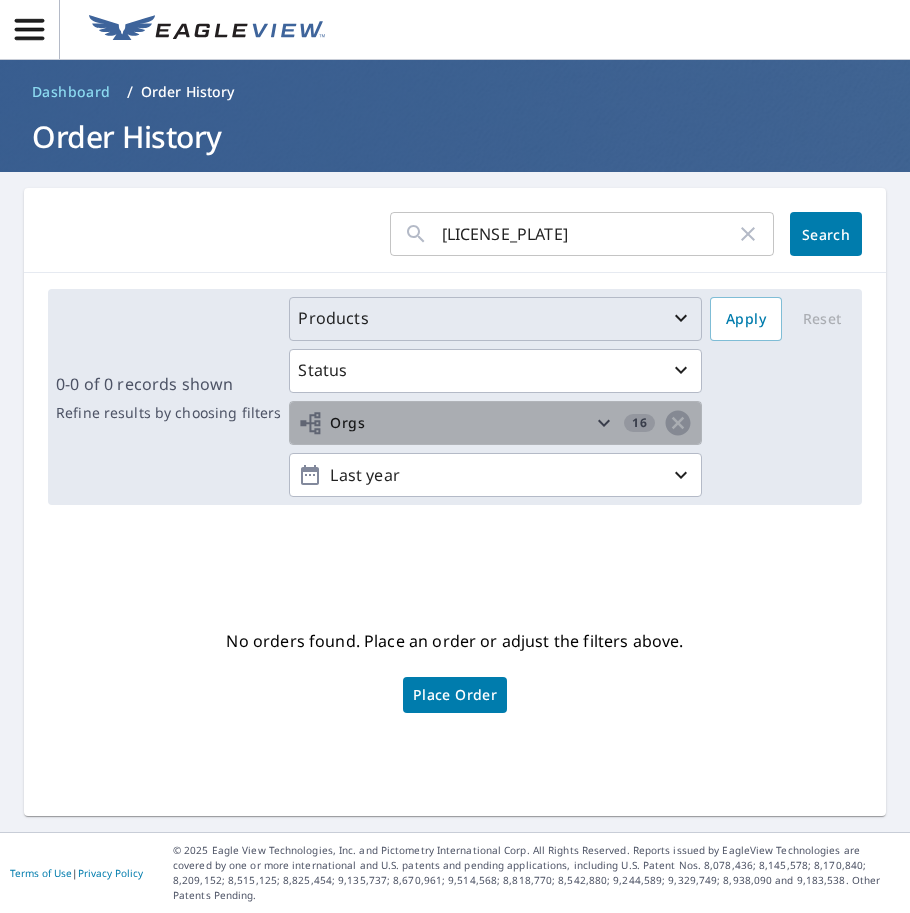 click 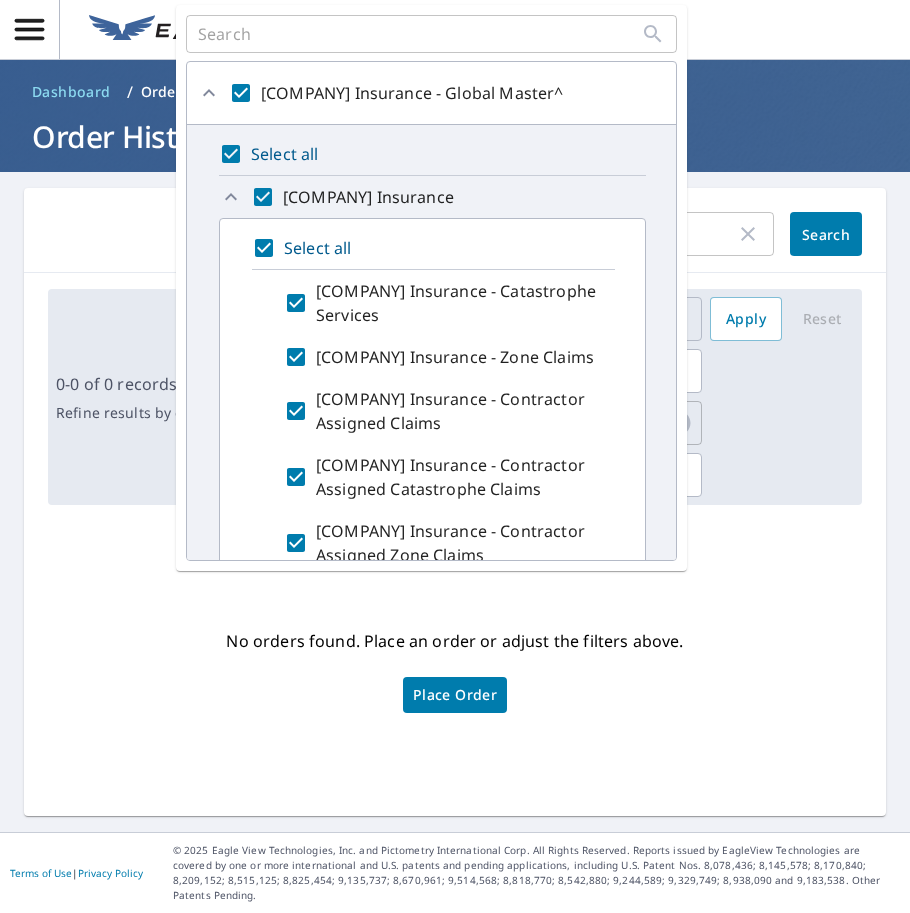 click on "Products Status Orgs 16 Last year Apply Reset" at bounding box center (571, 397) 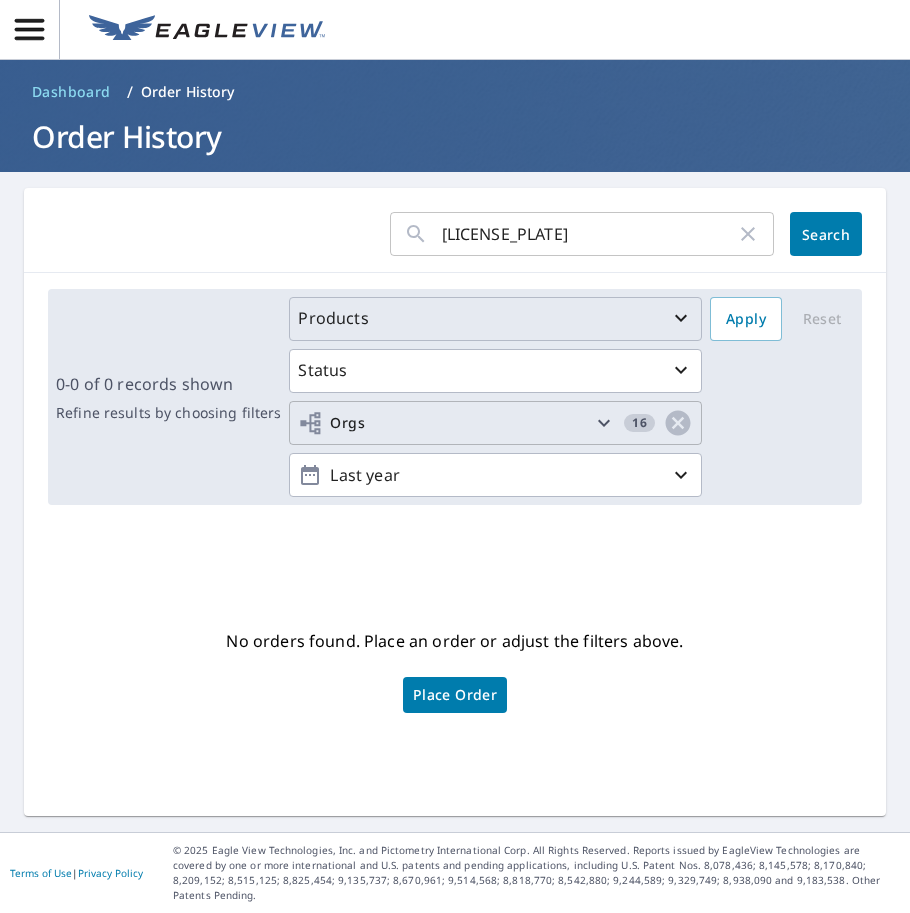click on "Search" at bounding box center (826, 234) 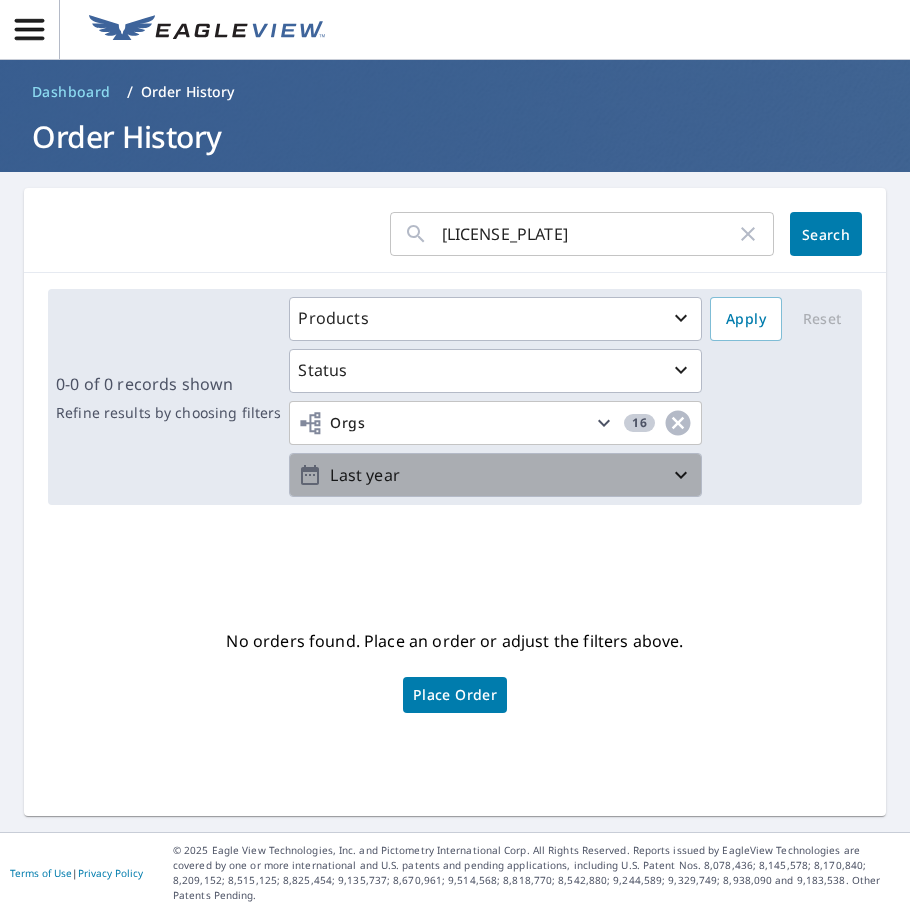click 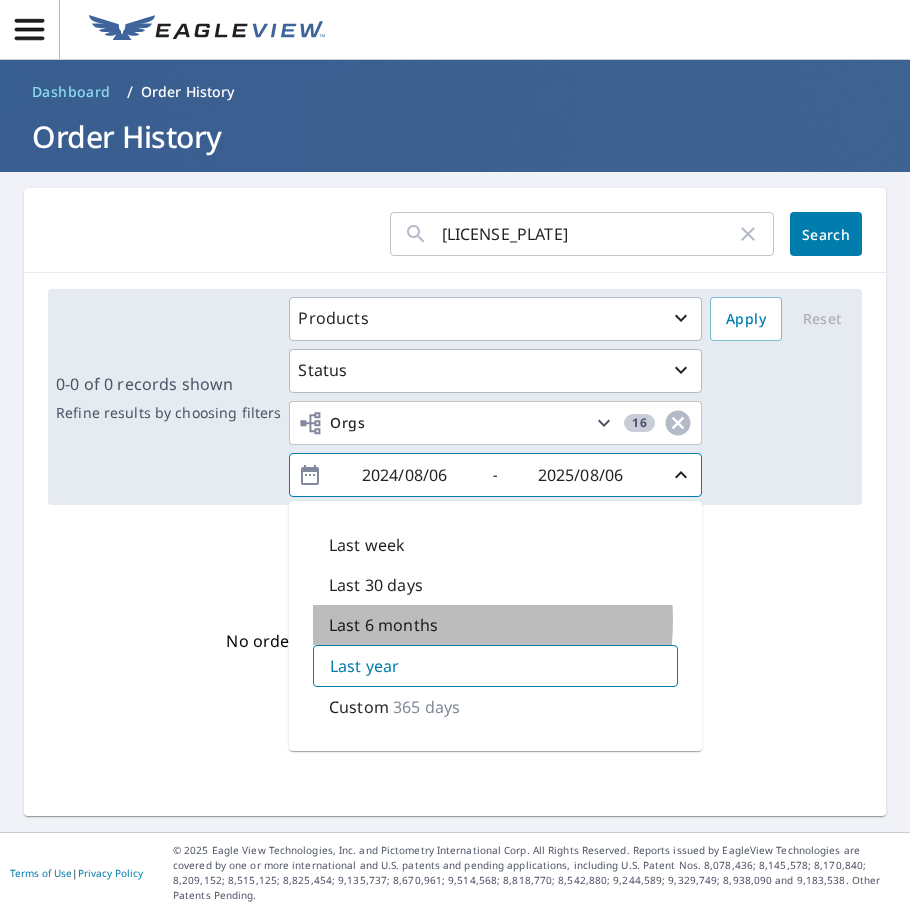 click on "Last 6 months" at bounding box center [383, 625] 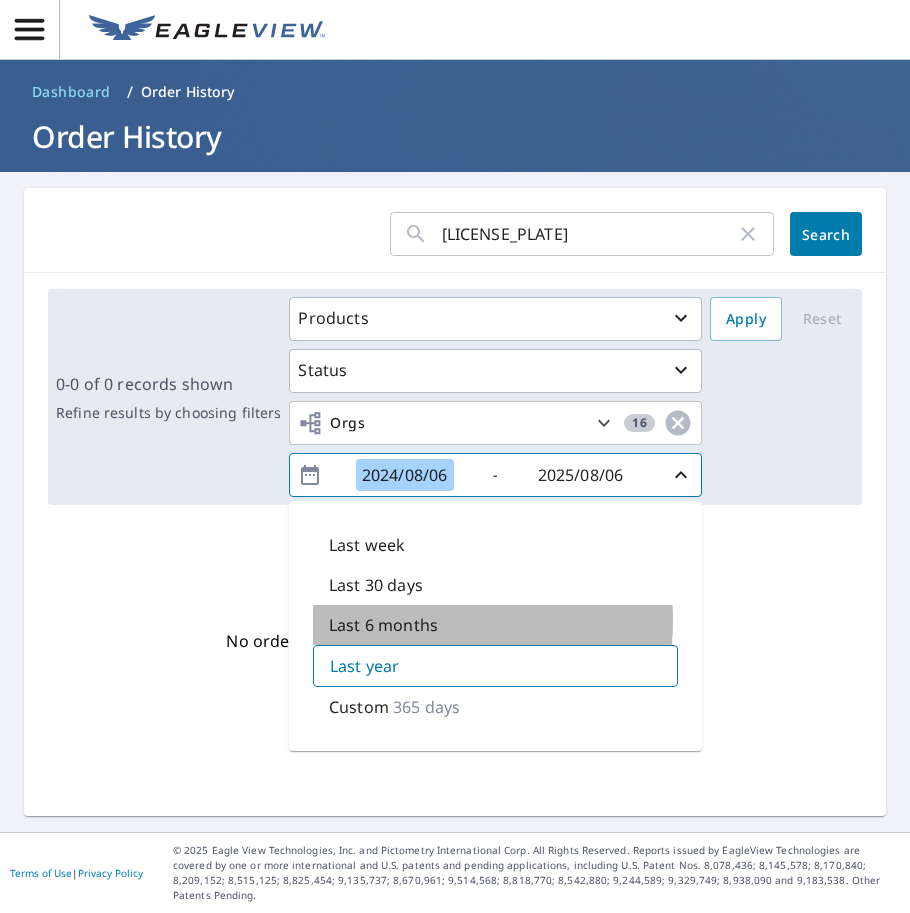 type on "[DATE]" 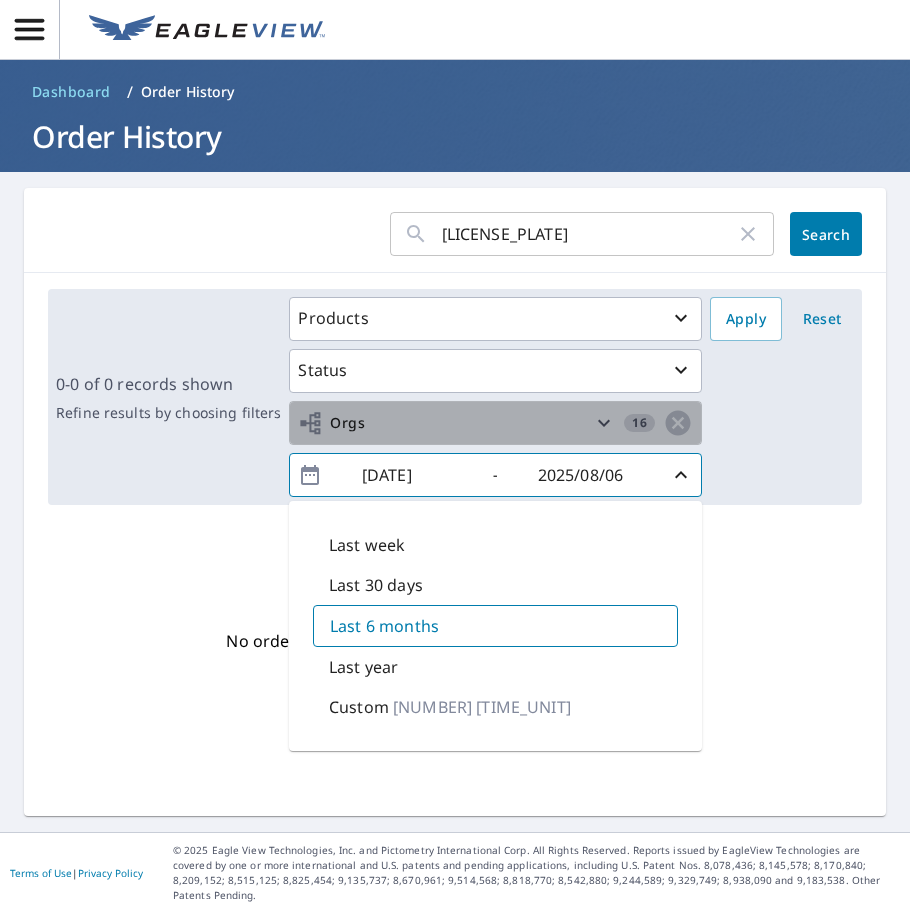 click 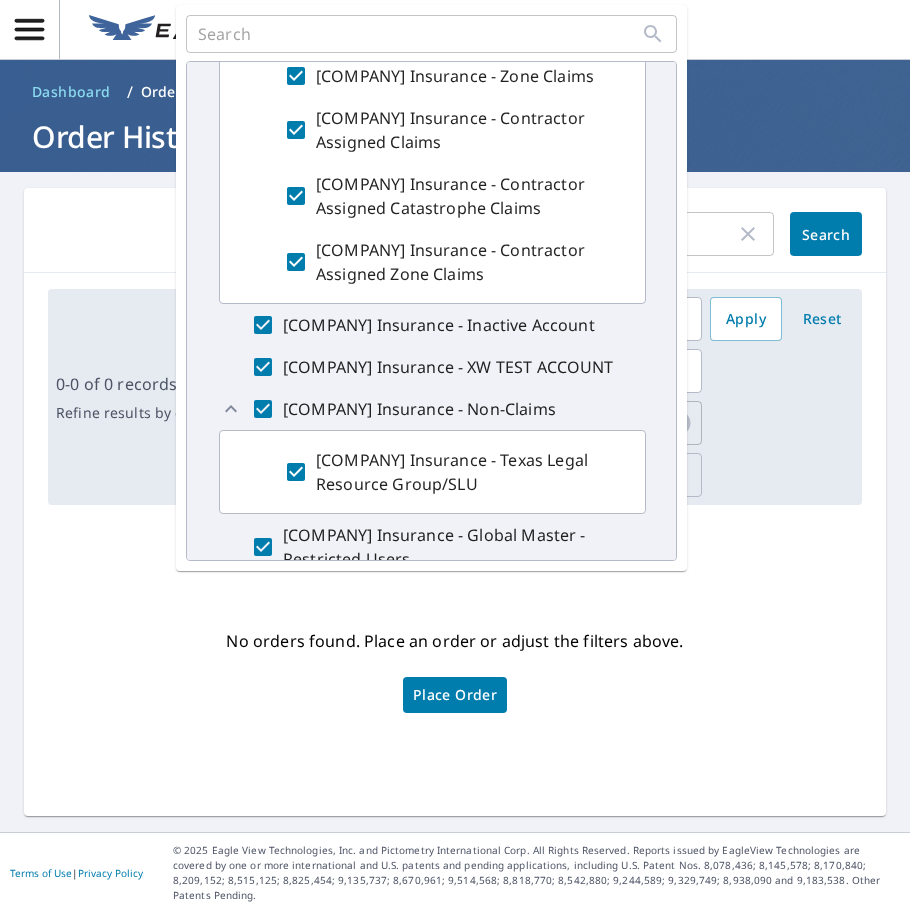 scroll, scrollTop: 300, scrollLeft: 0, axis: vertical 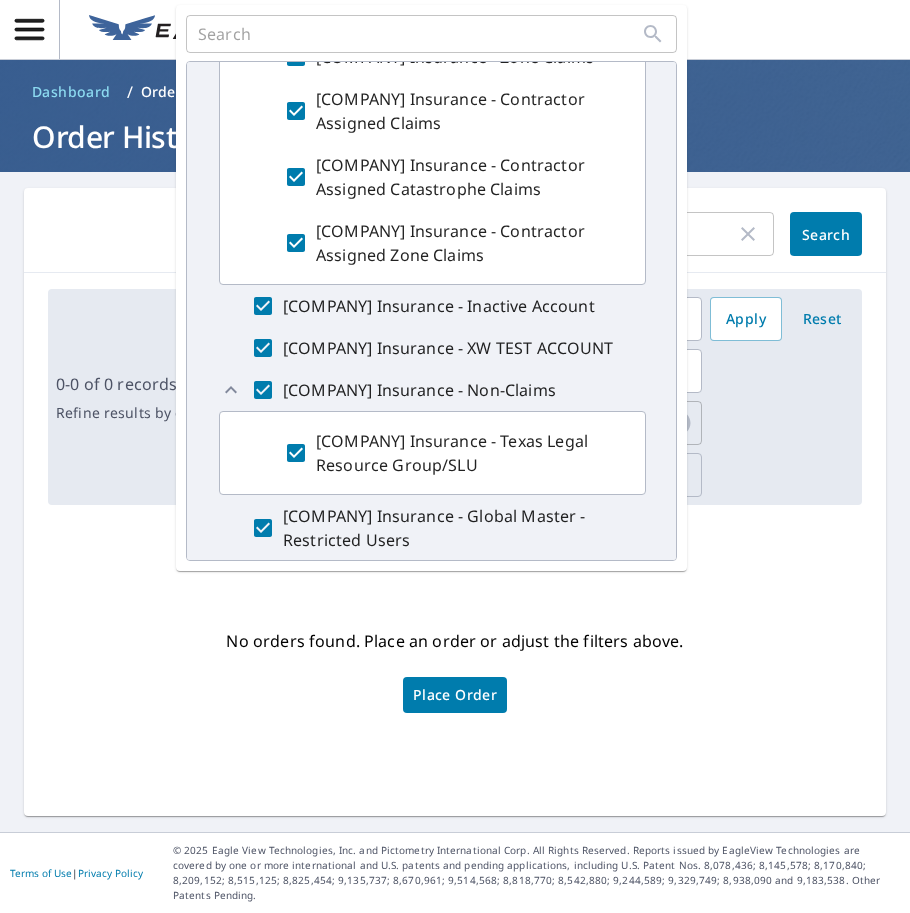 click on "No orders found. Place an order or adjust the filters above. Place Order" at bounding box center [455, 668] 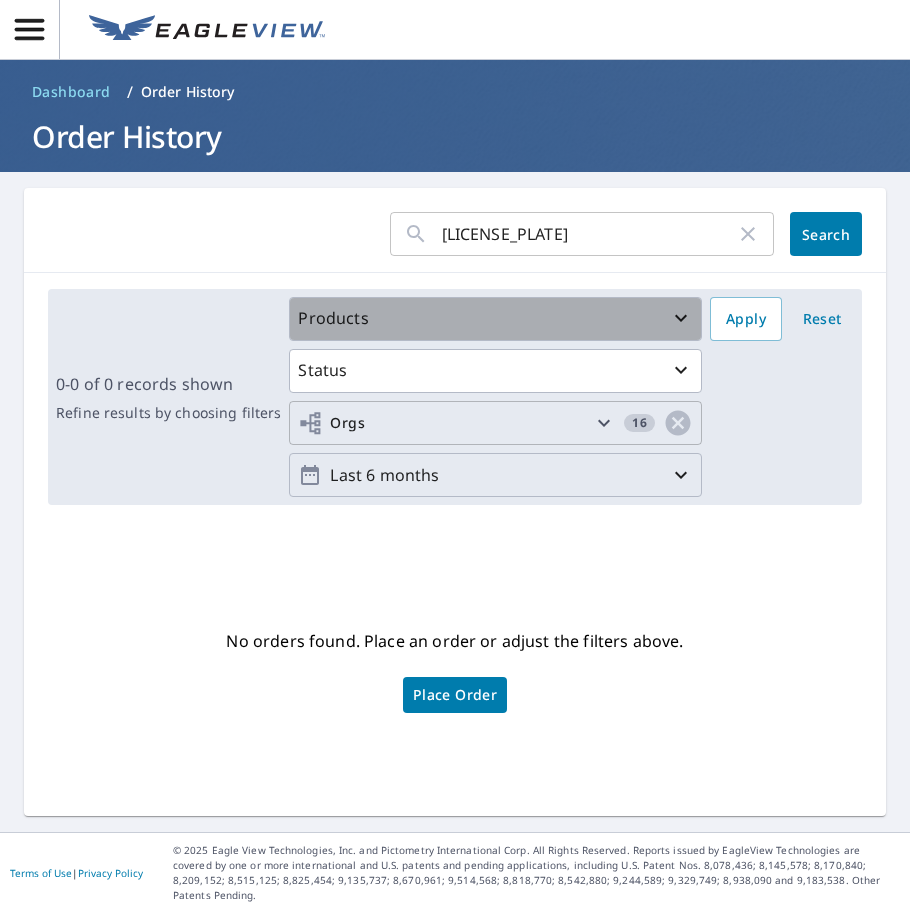 click 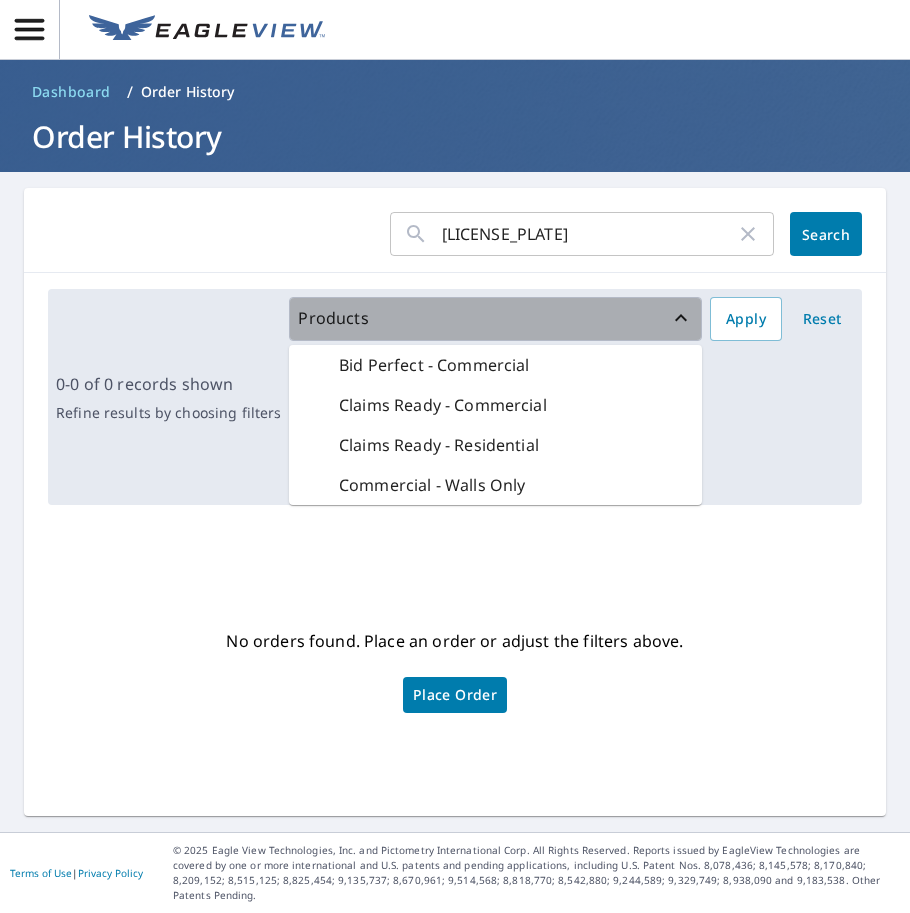click 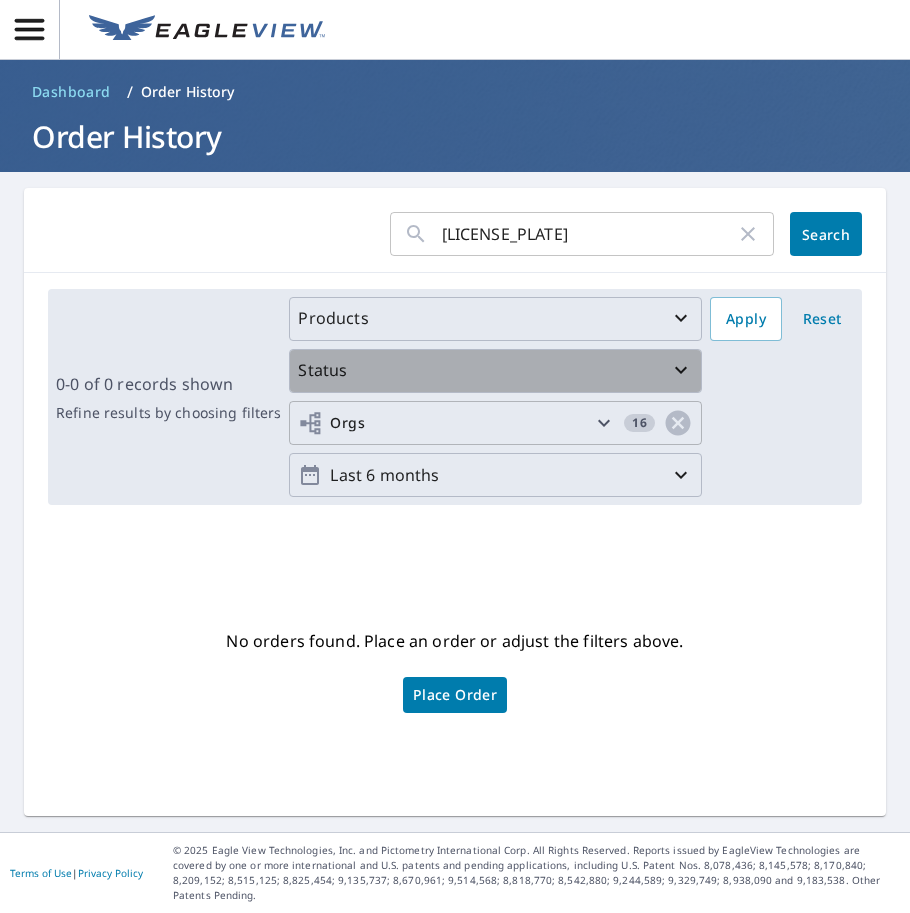click 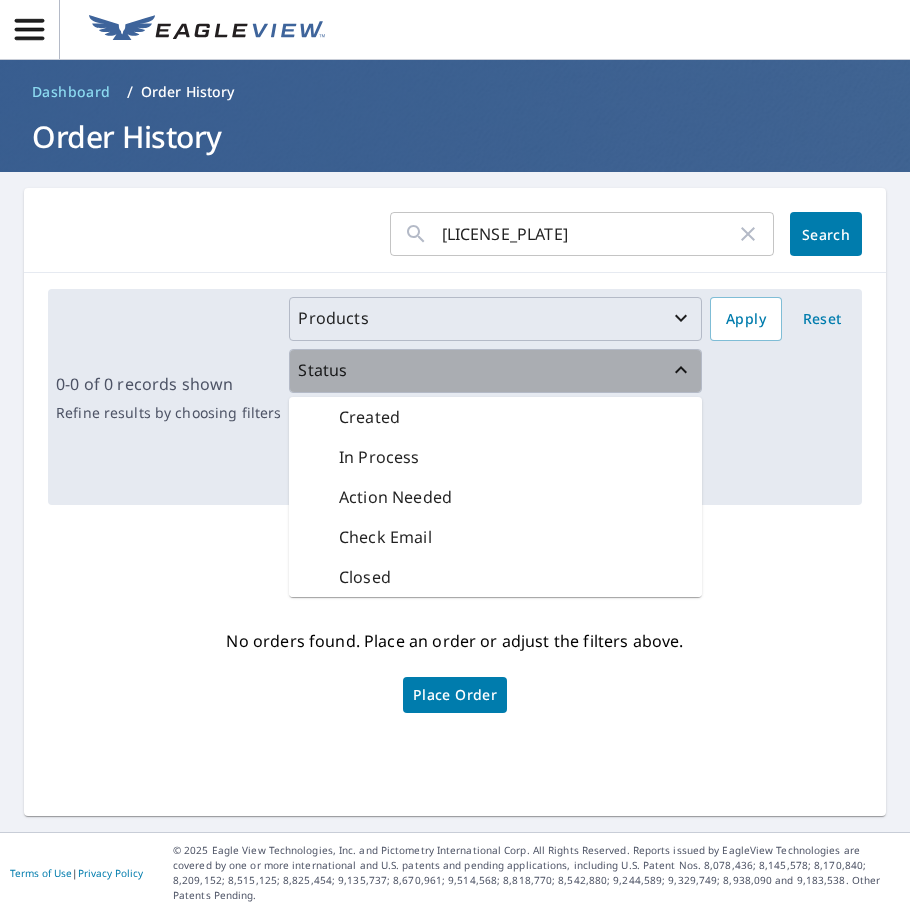 click on "Status" at bounding box center [495, 370] 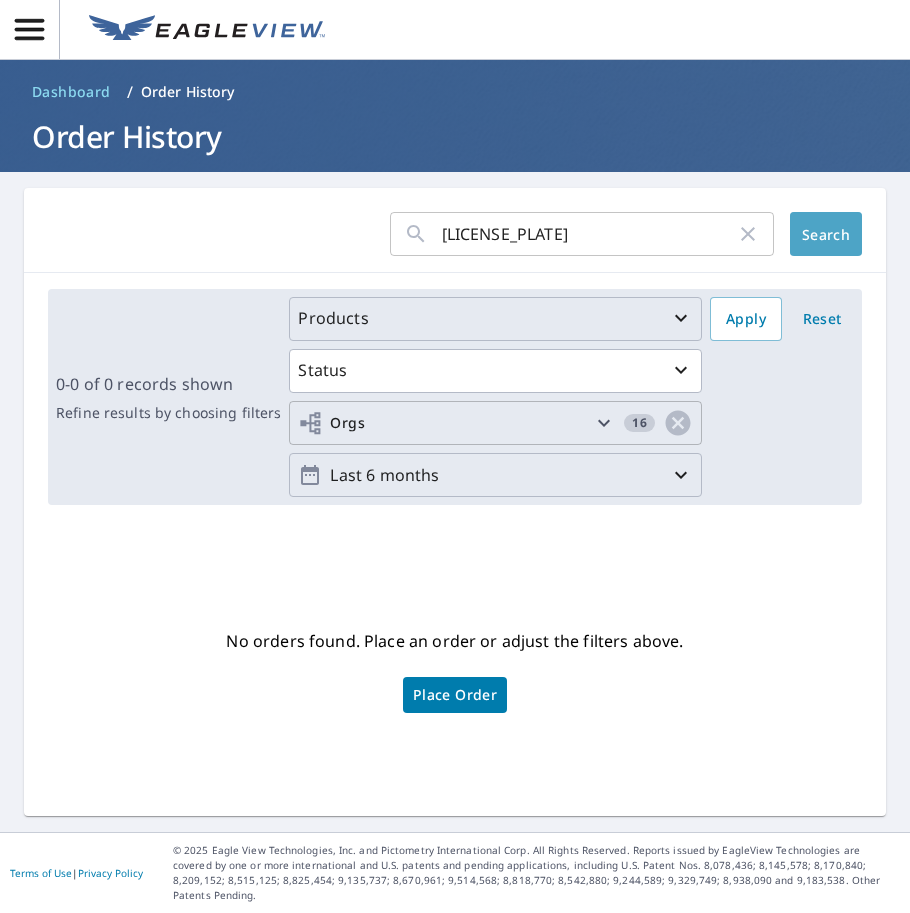 click on "Search" 